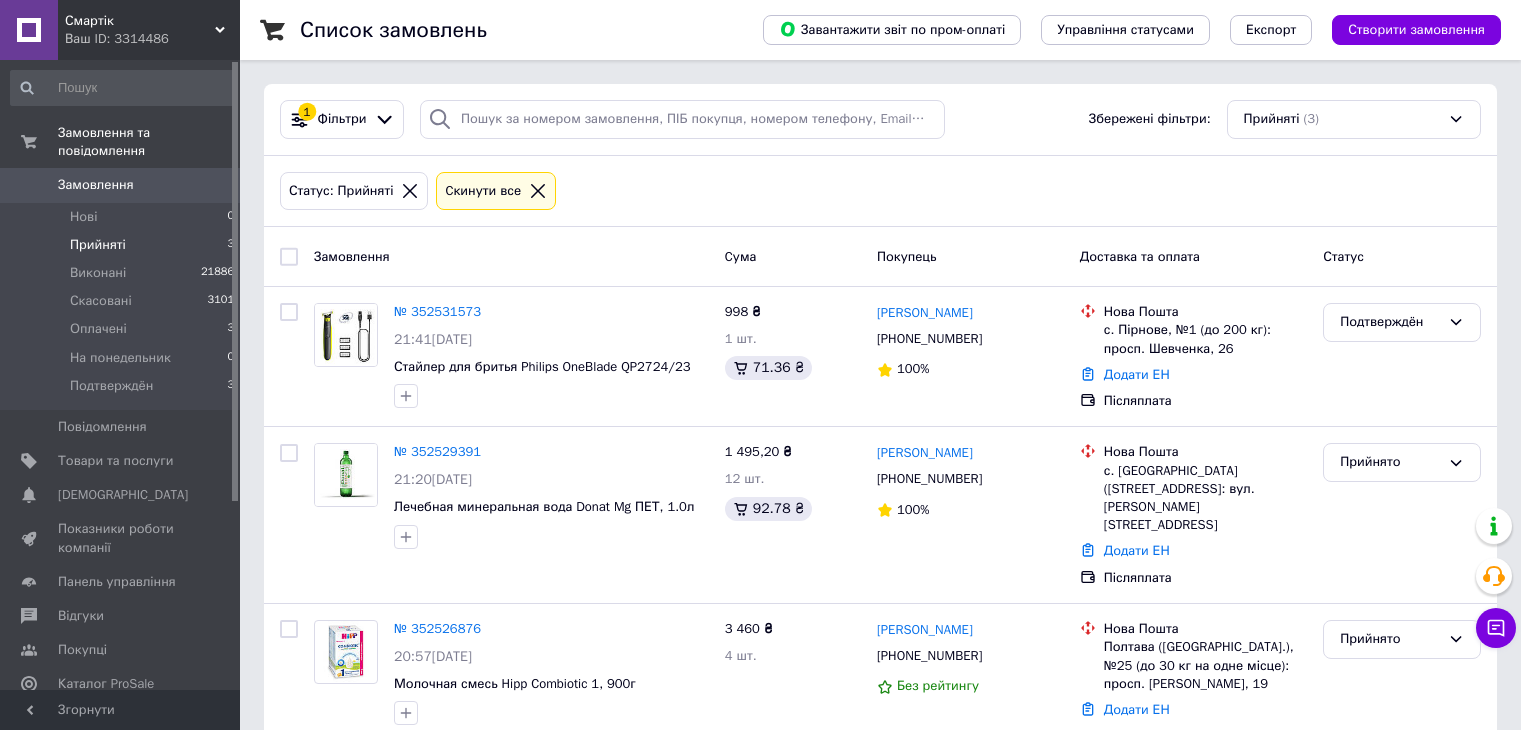 scroll, scrollTop: 36, scrollLeft: 0, axis: vertical 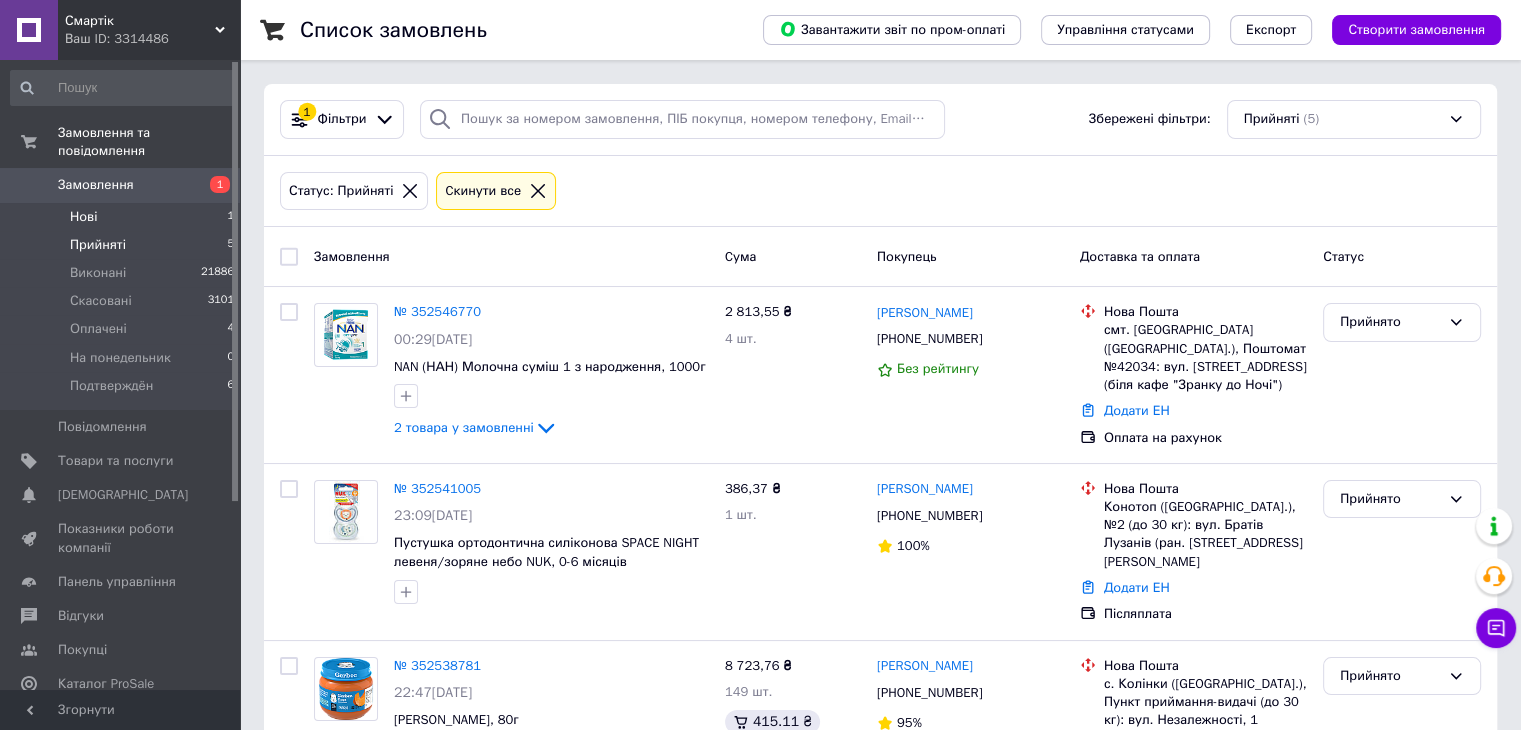 click on "Нові 1" at bounding box center (123, 217) 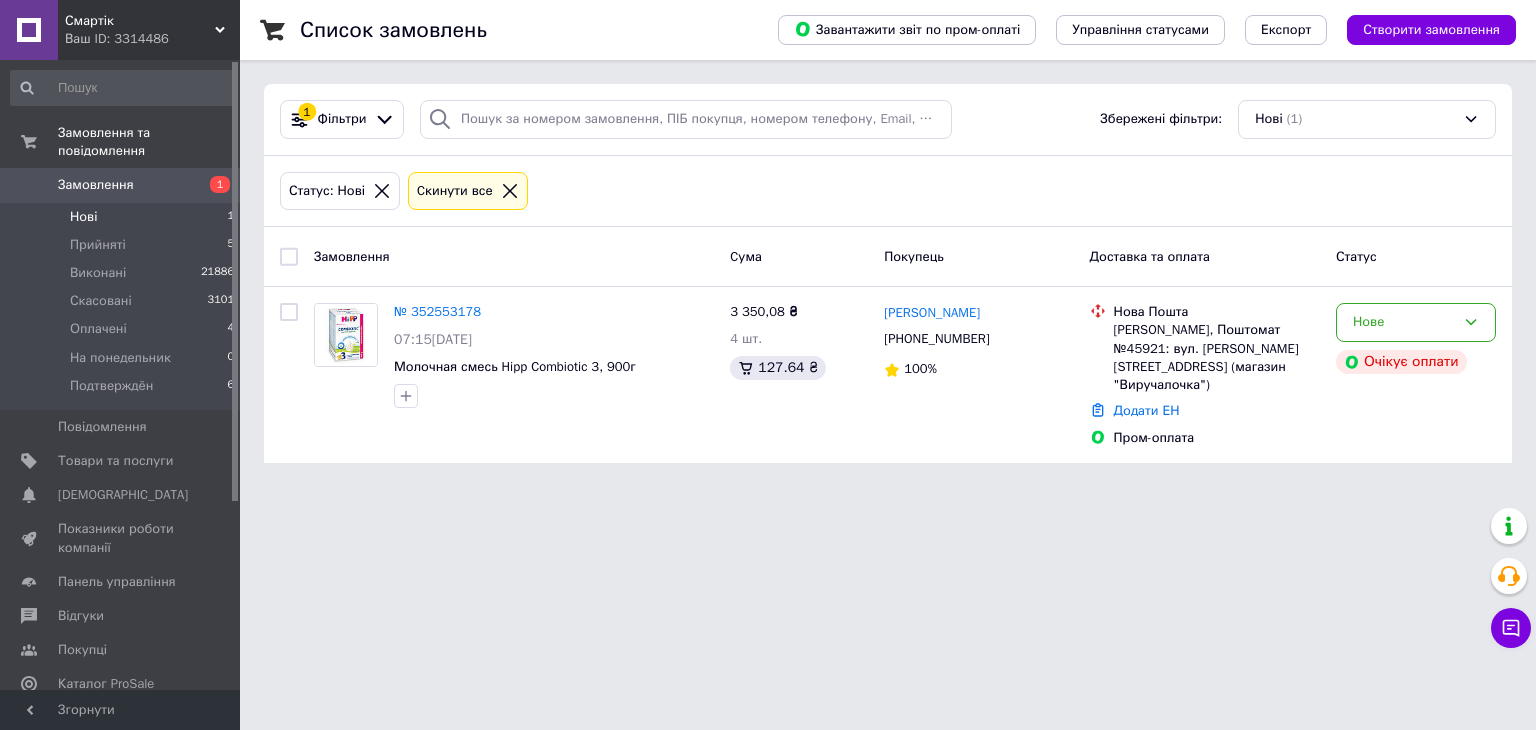 click on "Нові 1" at bounding box center [123, 217] 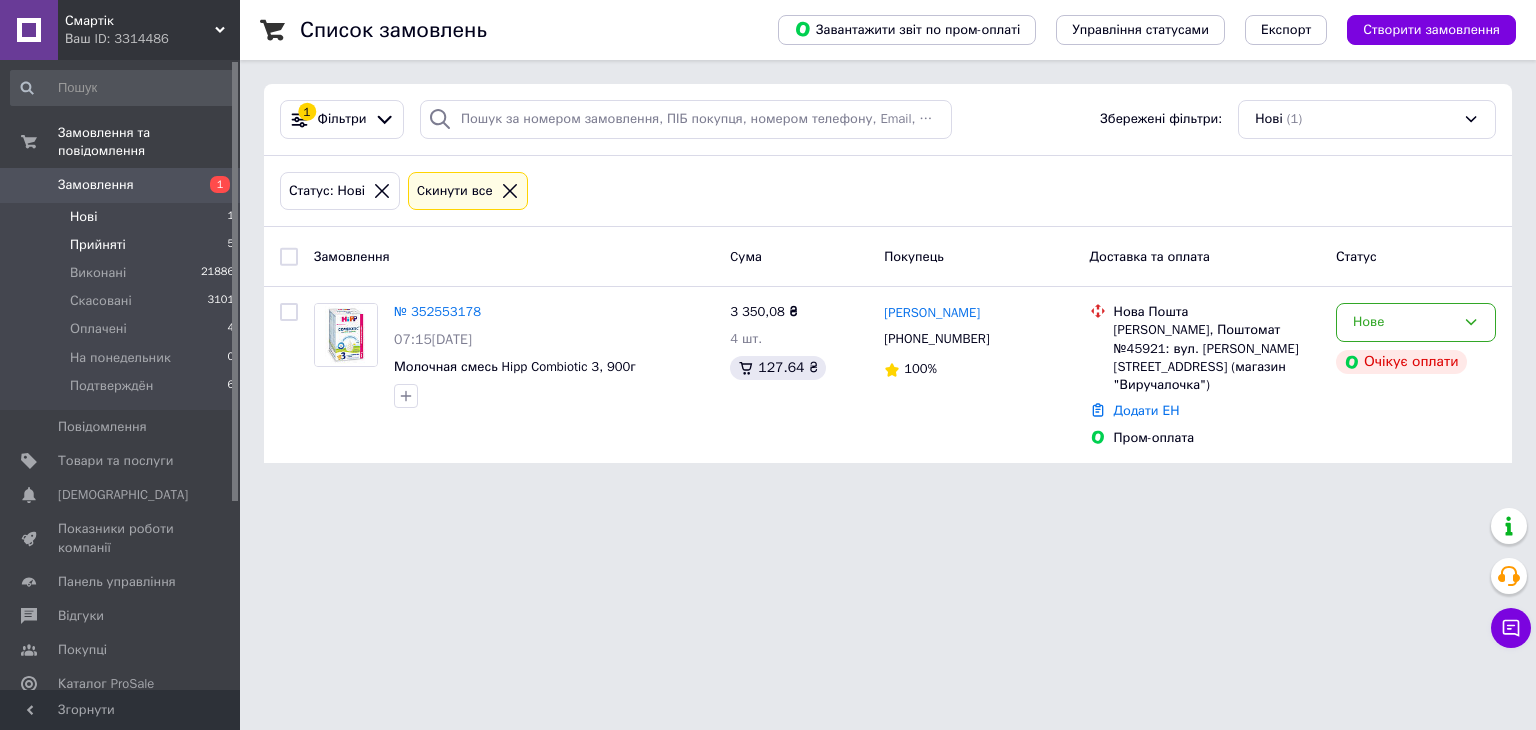 click on "Прийняті 5" at bounding box center (123, 245) 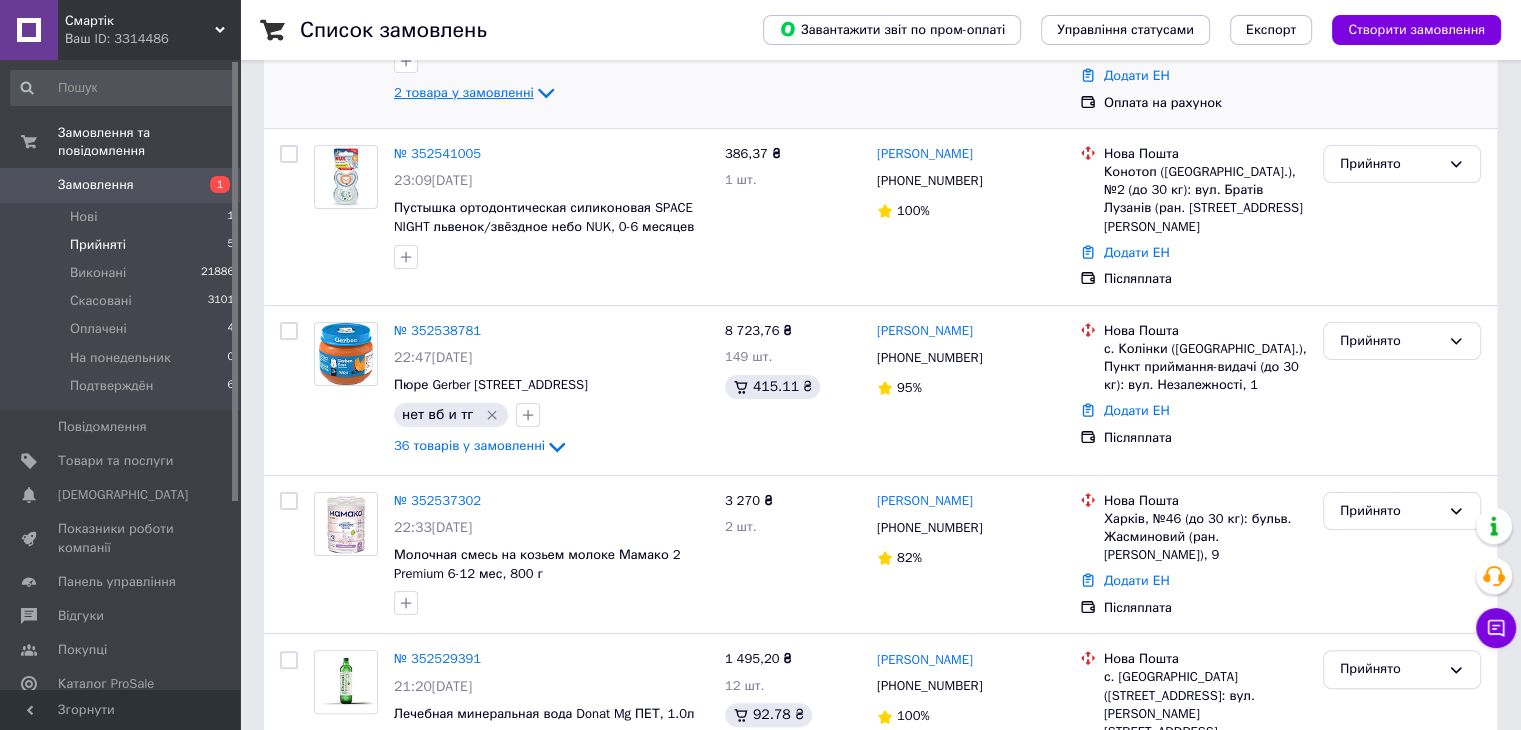 scroll, scrollTop: 199, scrollLeft: 0, axis: vertical 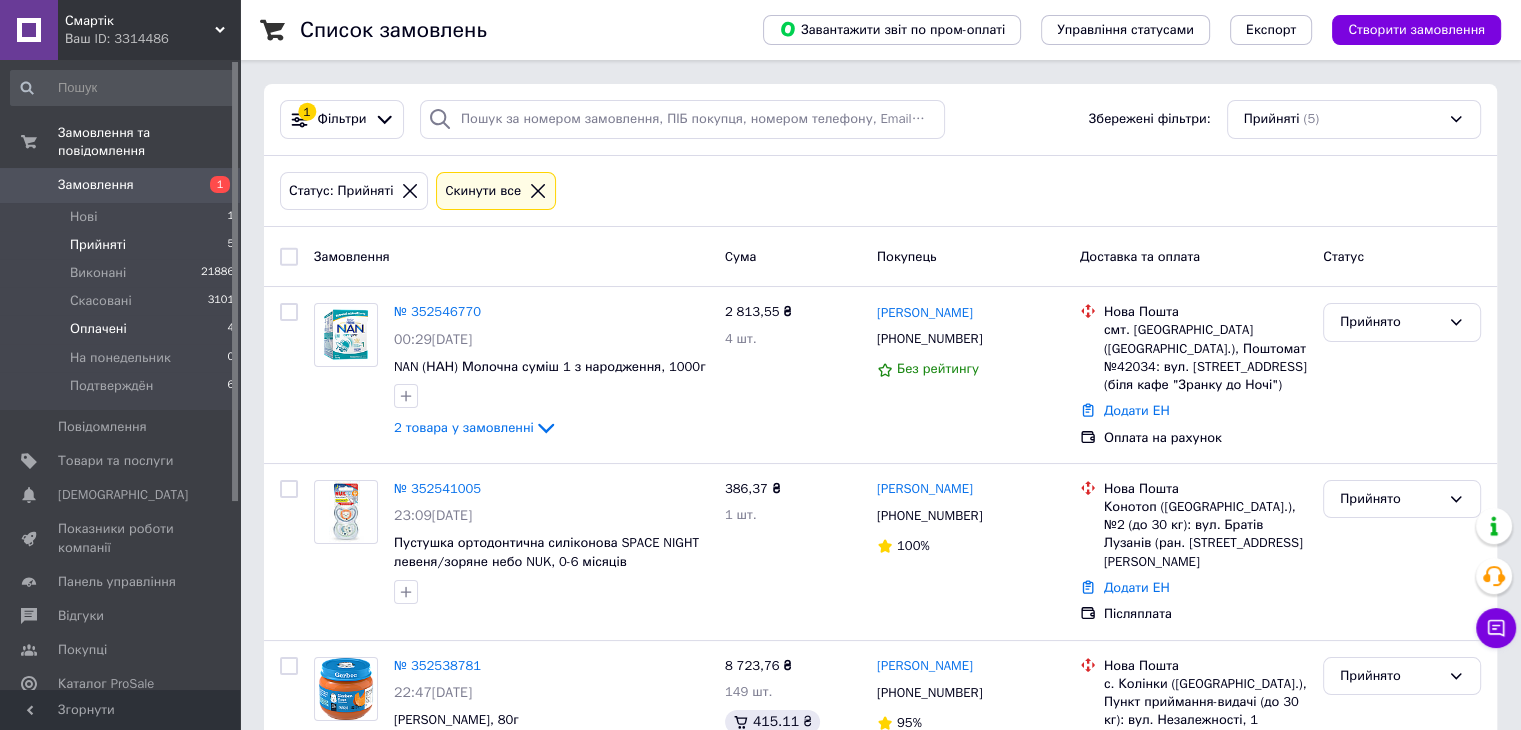 click on "Оплачені 4" at bounding box center (123, 329) 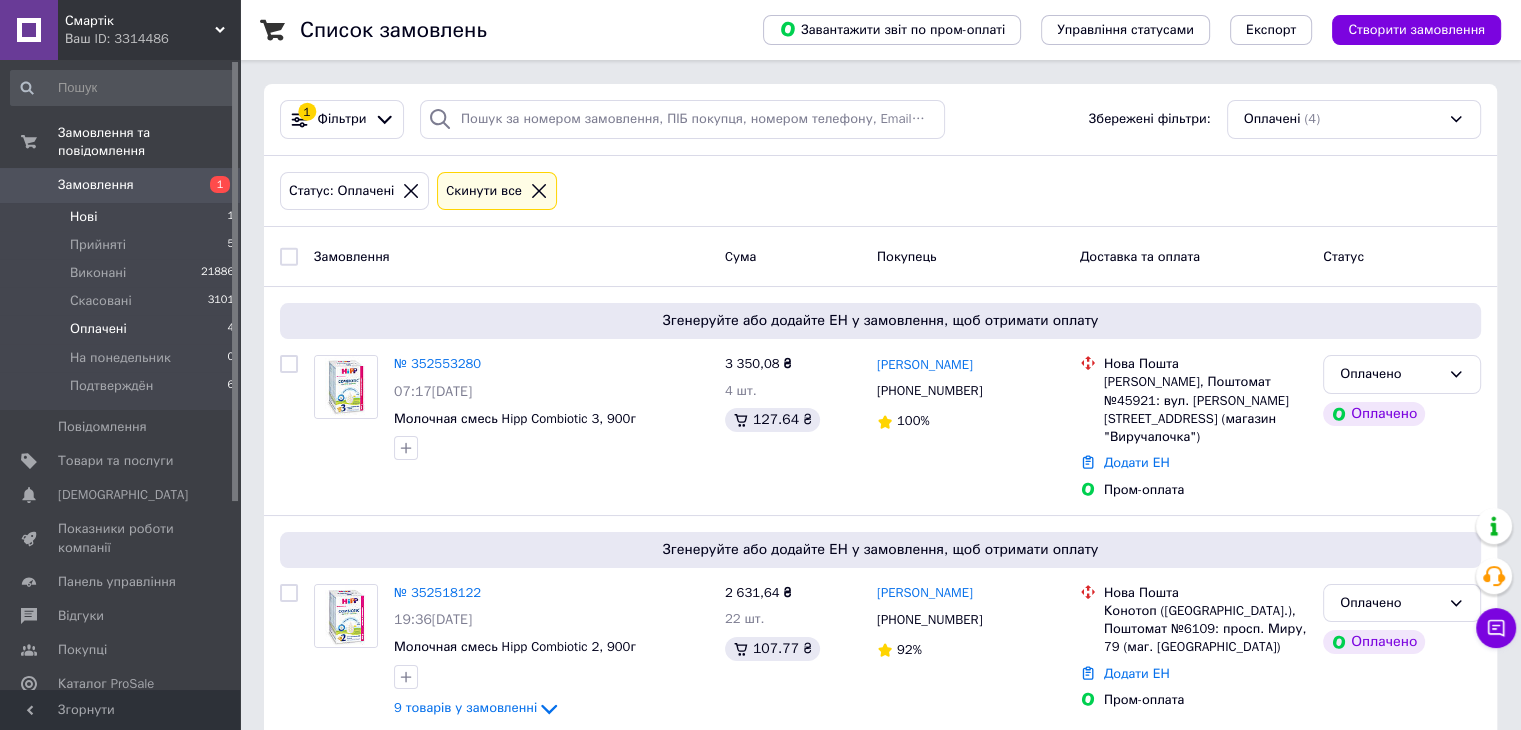 click on "Нові 1" at bounding box center (123, 217) 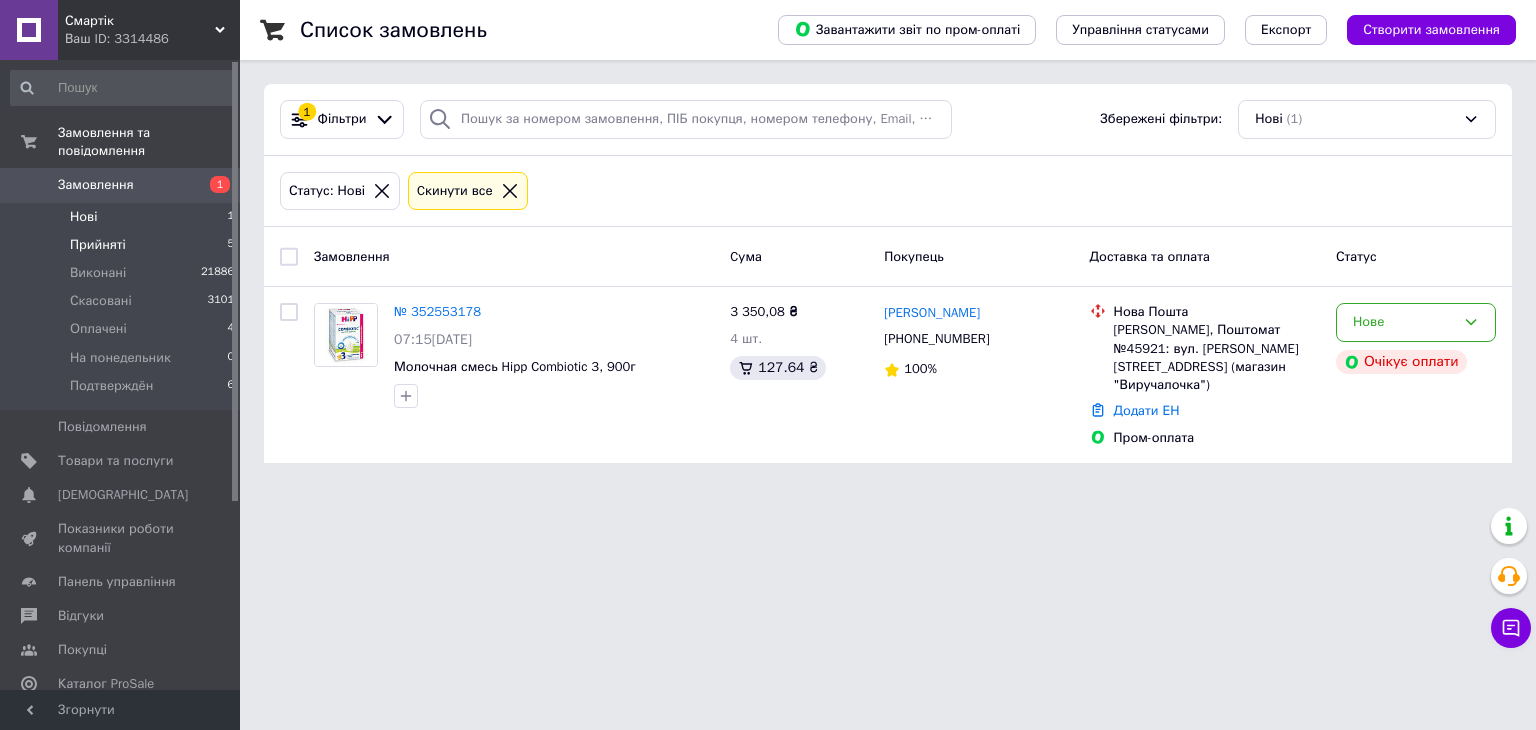 click on "Прийняті" at bounding box center (98, 245) 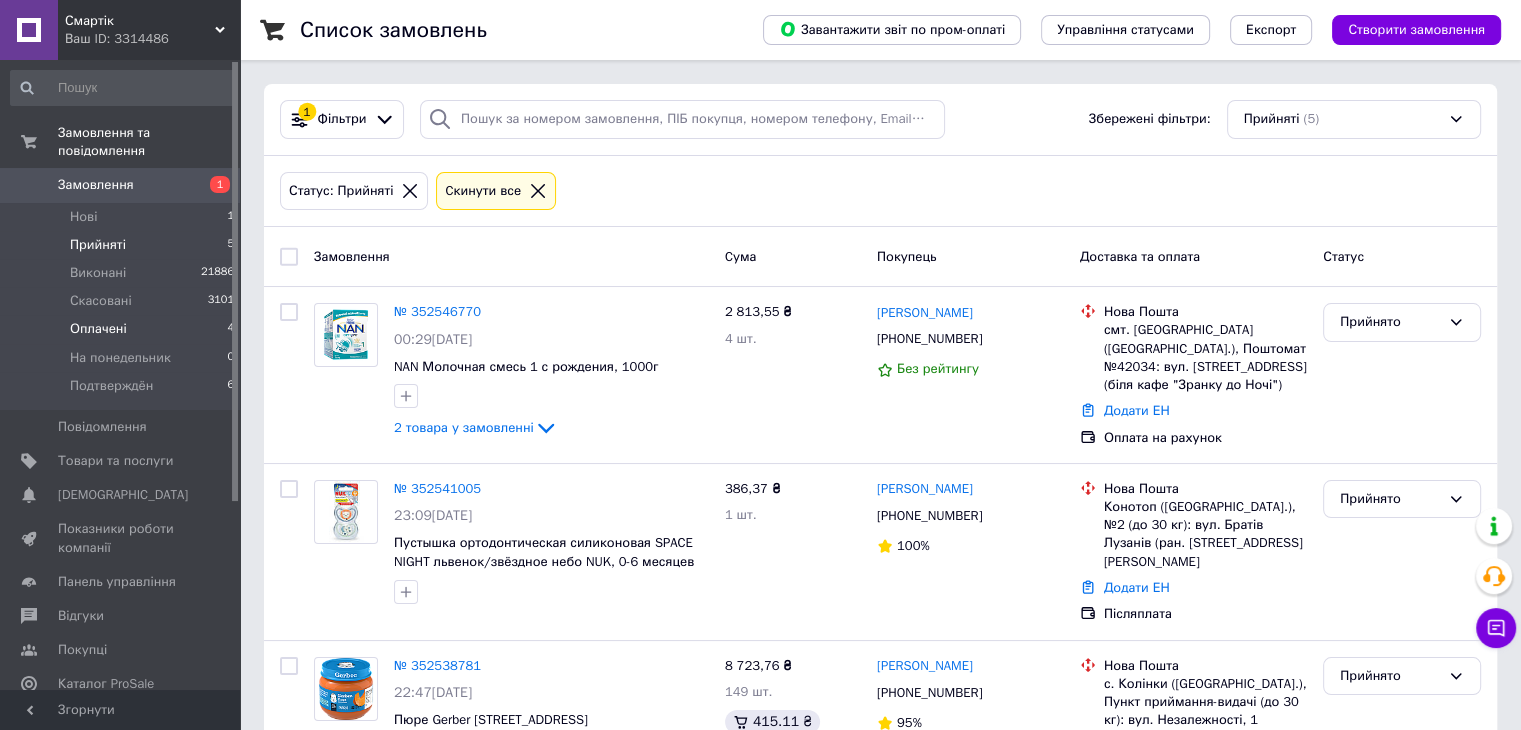 click on "Оплачені 4" at bounding box center [123, 329] 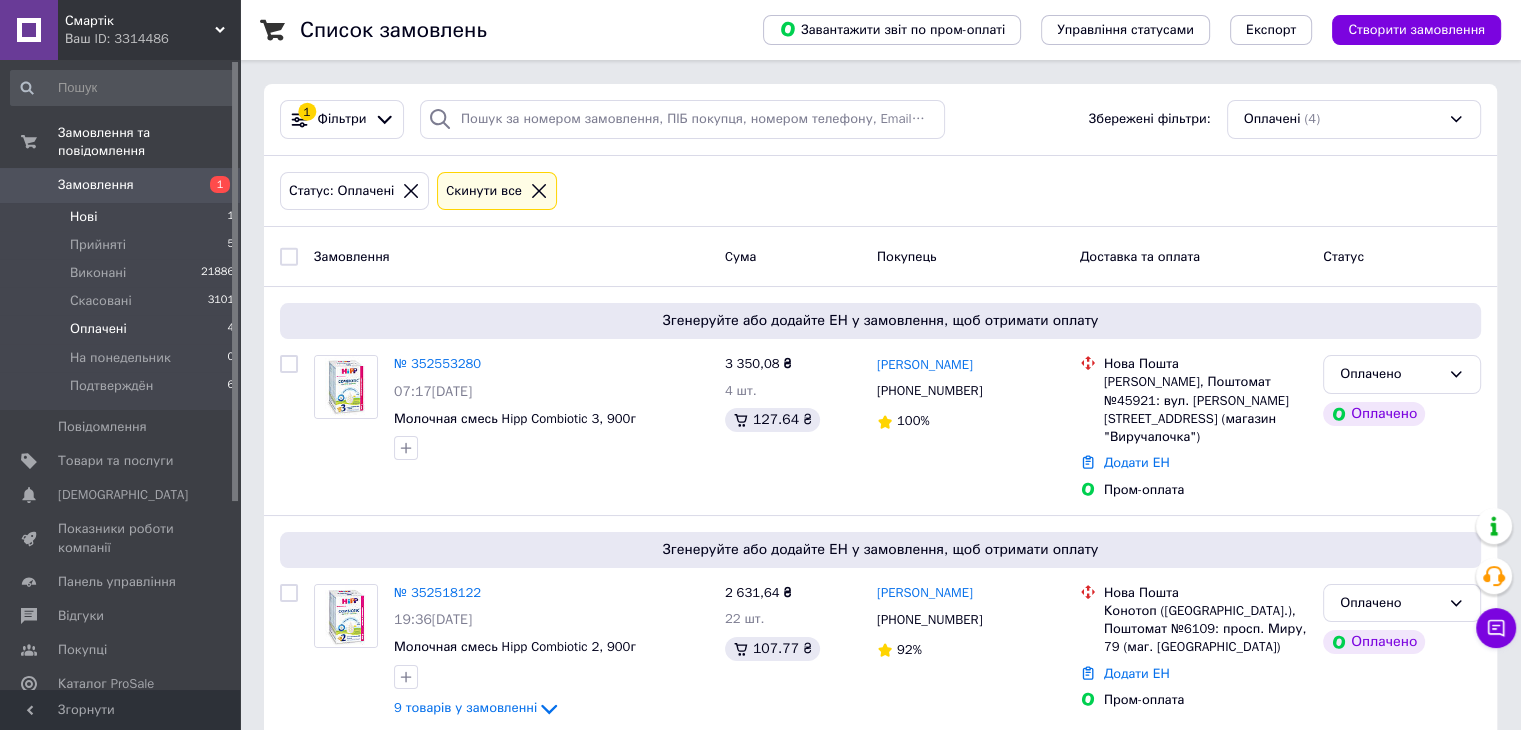 click on "Нові 1" at bounding box center [123, 217] 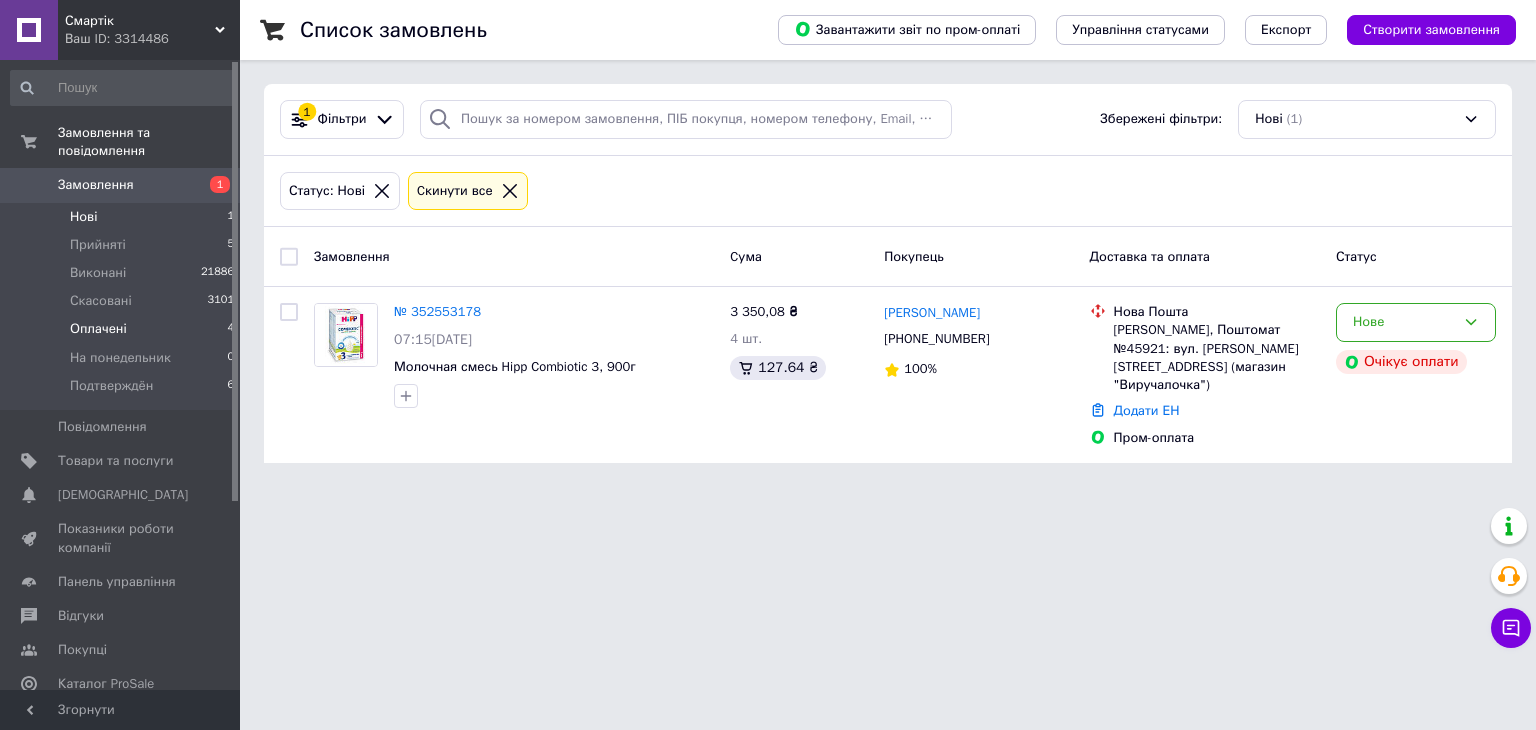 click on "Оплачені 4" at bounding box center [123, 329] 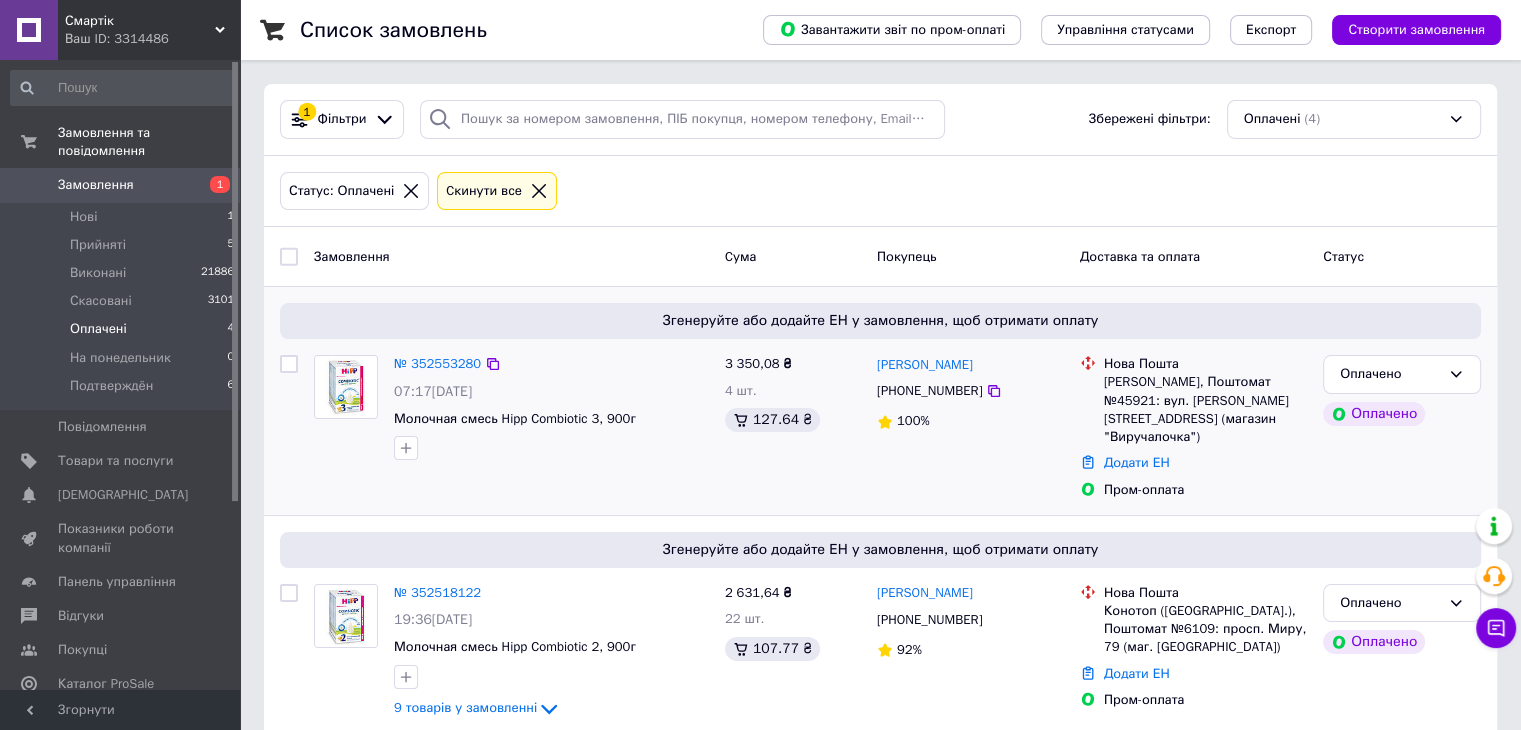 drag, startPoint x: 984, startPoint y: 394, endPoint x: 964, endPoint y: 410, distance: 25.612497 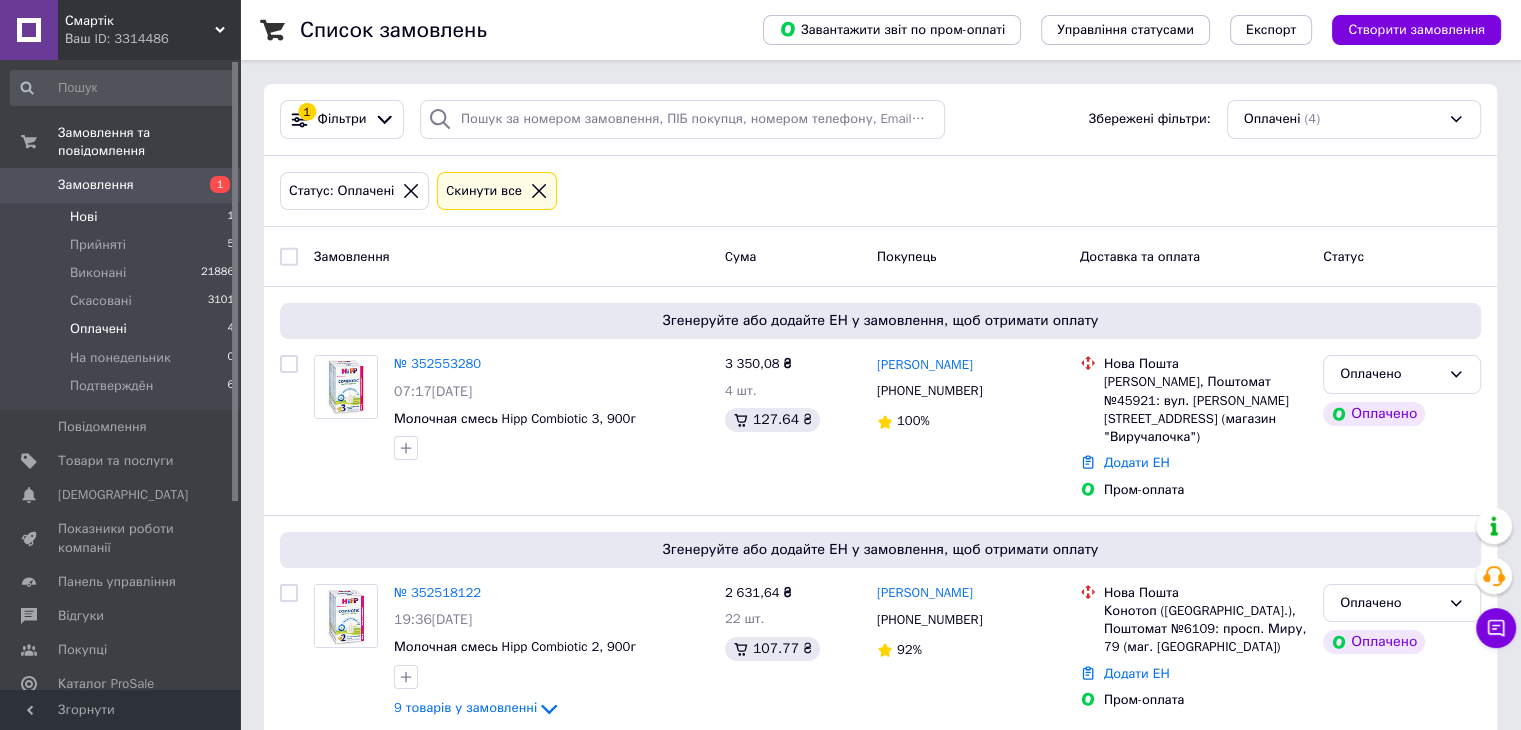 click on "Нові 1" at bounding box center (123, 217) 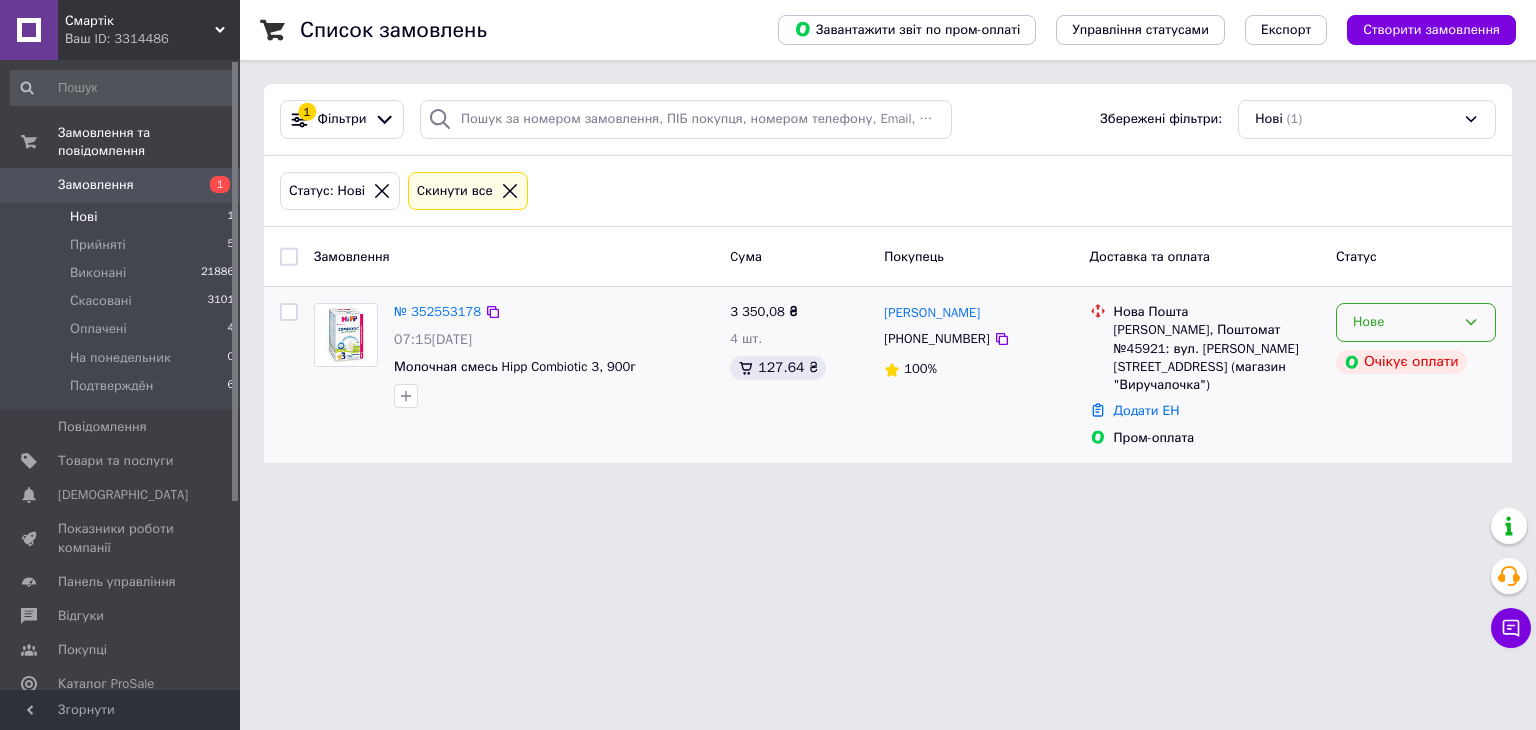 click on "Нове" at bounding box center (1416, 322) 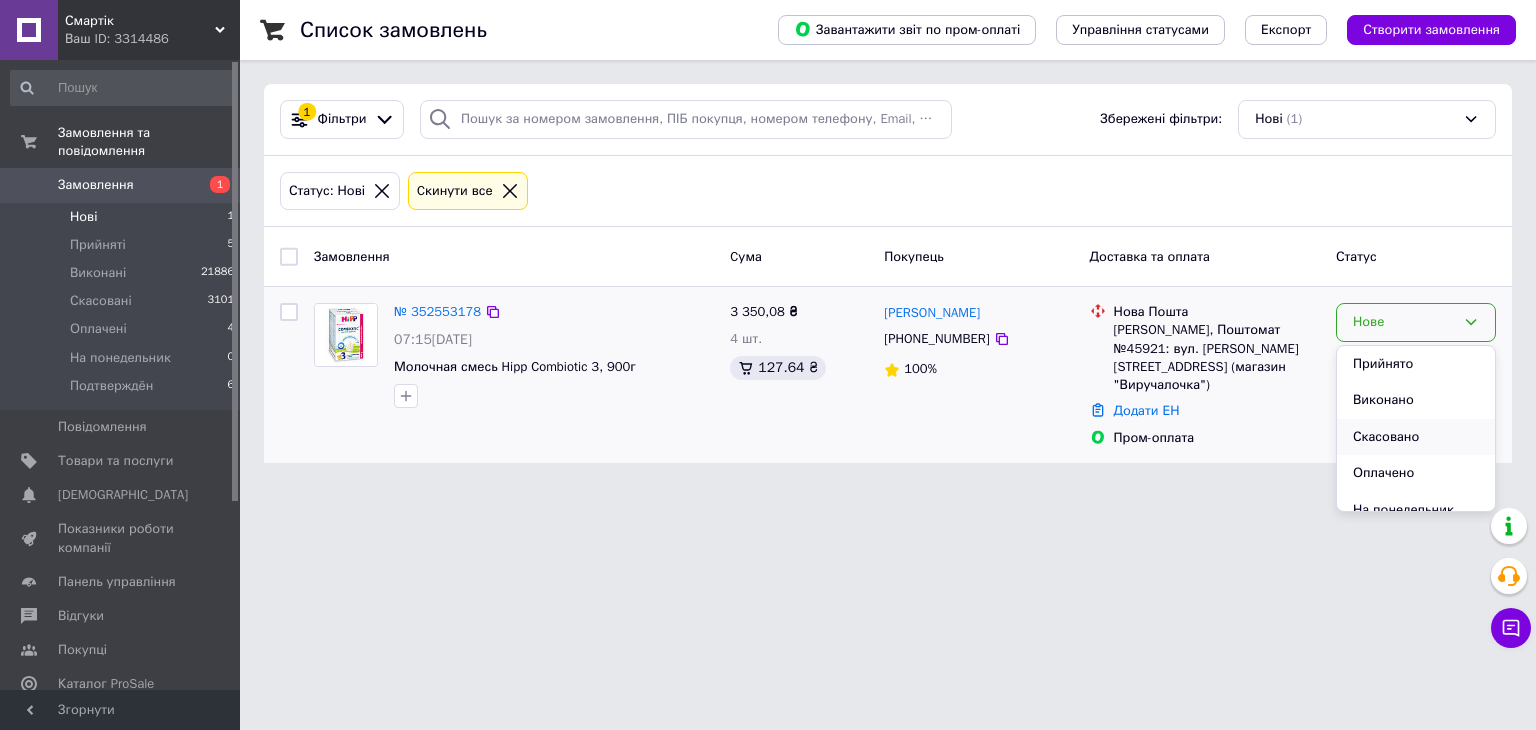click on "Скасовано" at bounding box center (1416, 437) 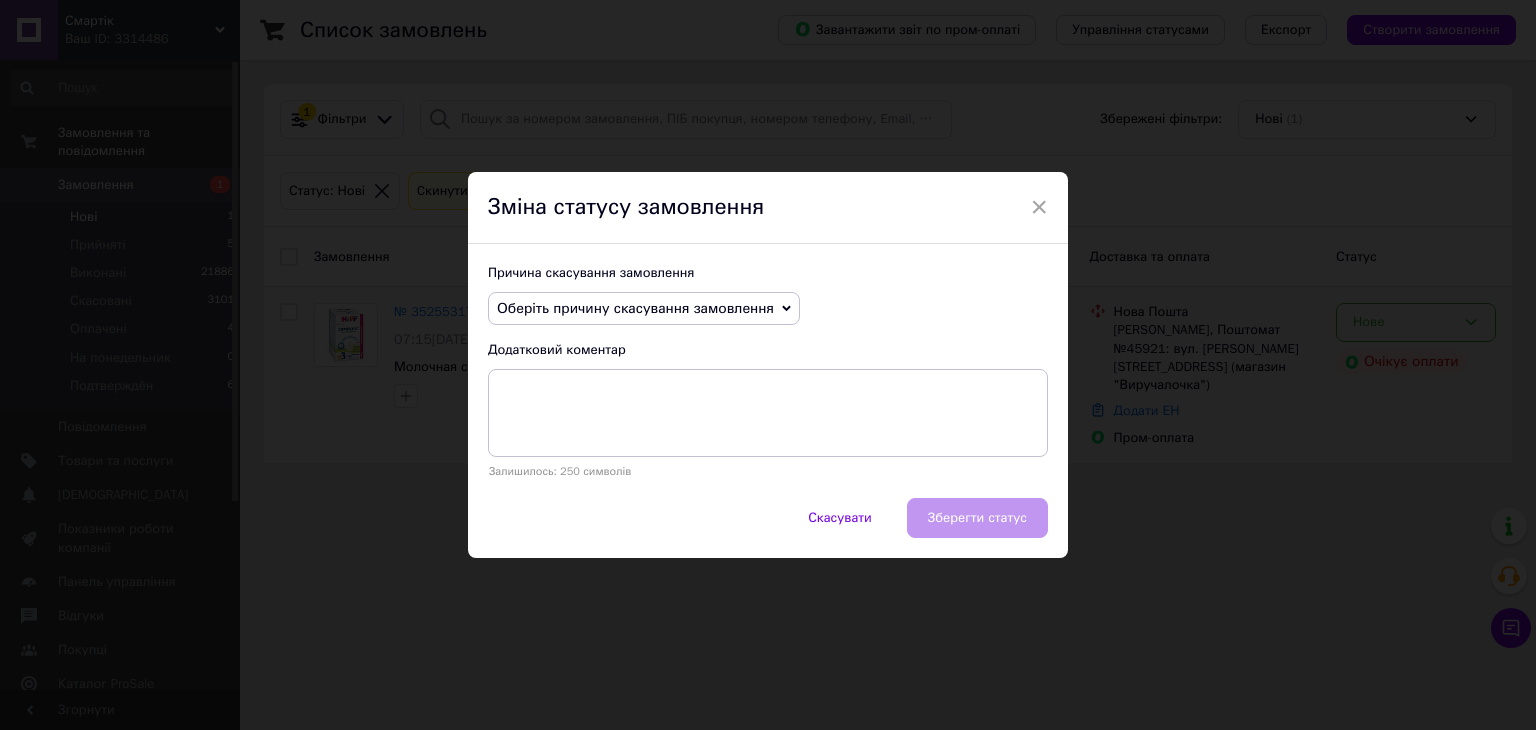 click on "Оберіть причину скасування замовлення" at bounding box center (635, 308) 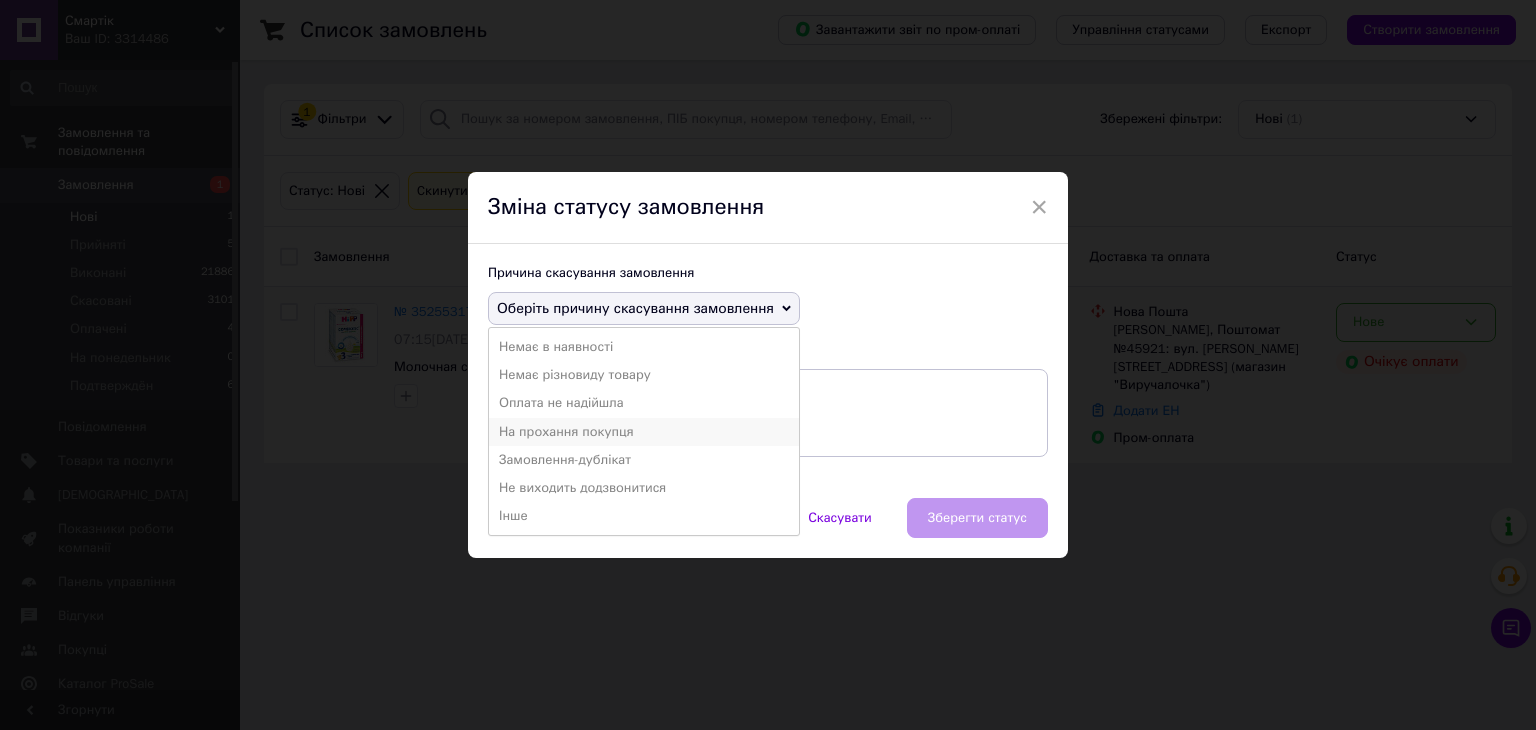 click on "На прохання покупця" at bounding box center [644, 432] 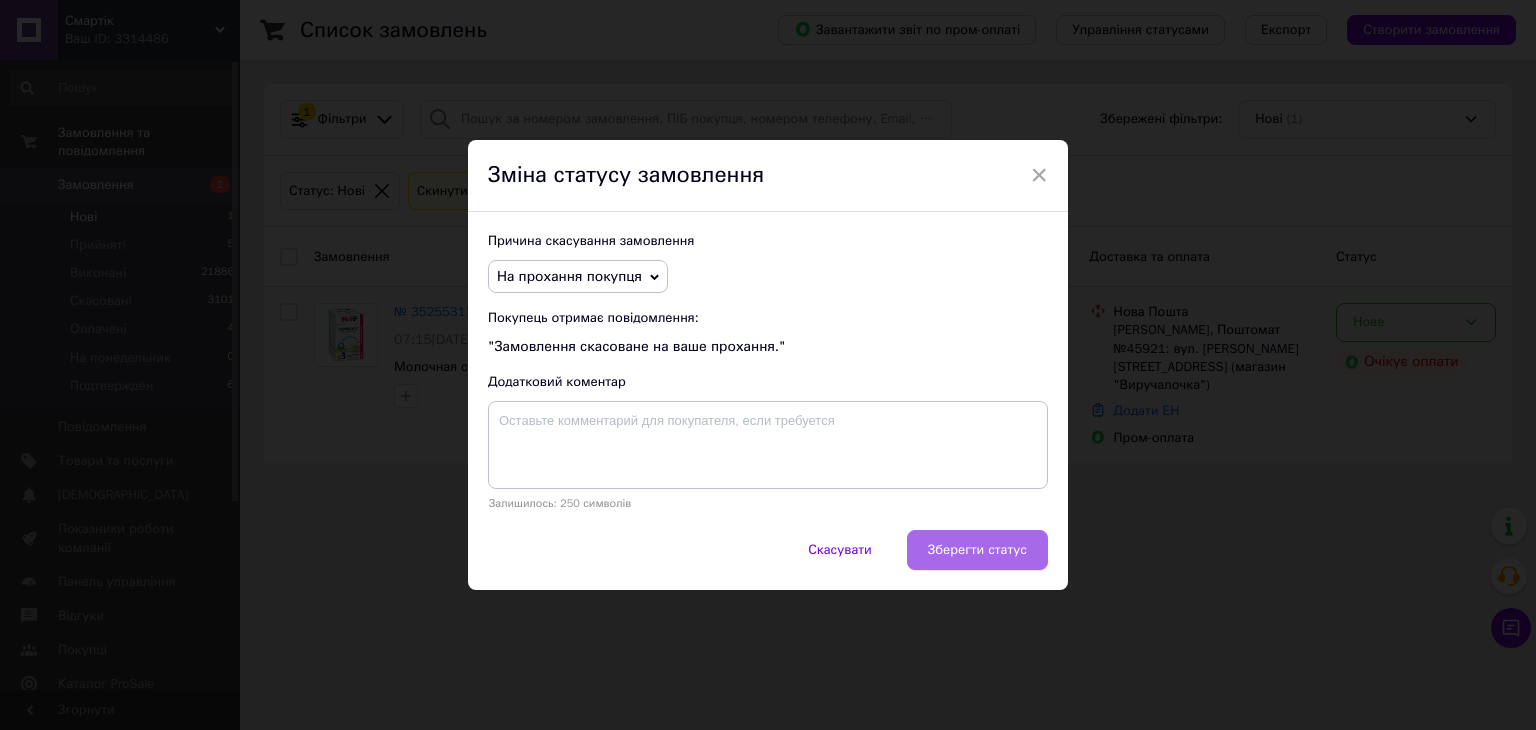 click on "Зберегти статус" at bounding box center (977, 550) 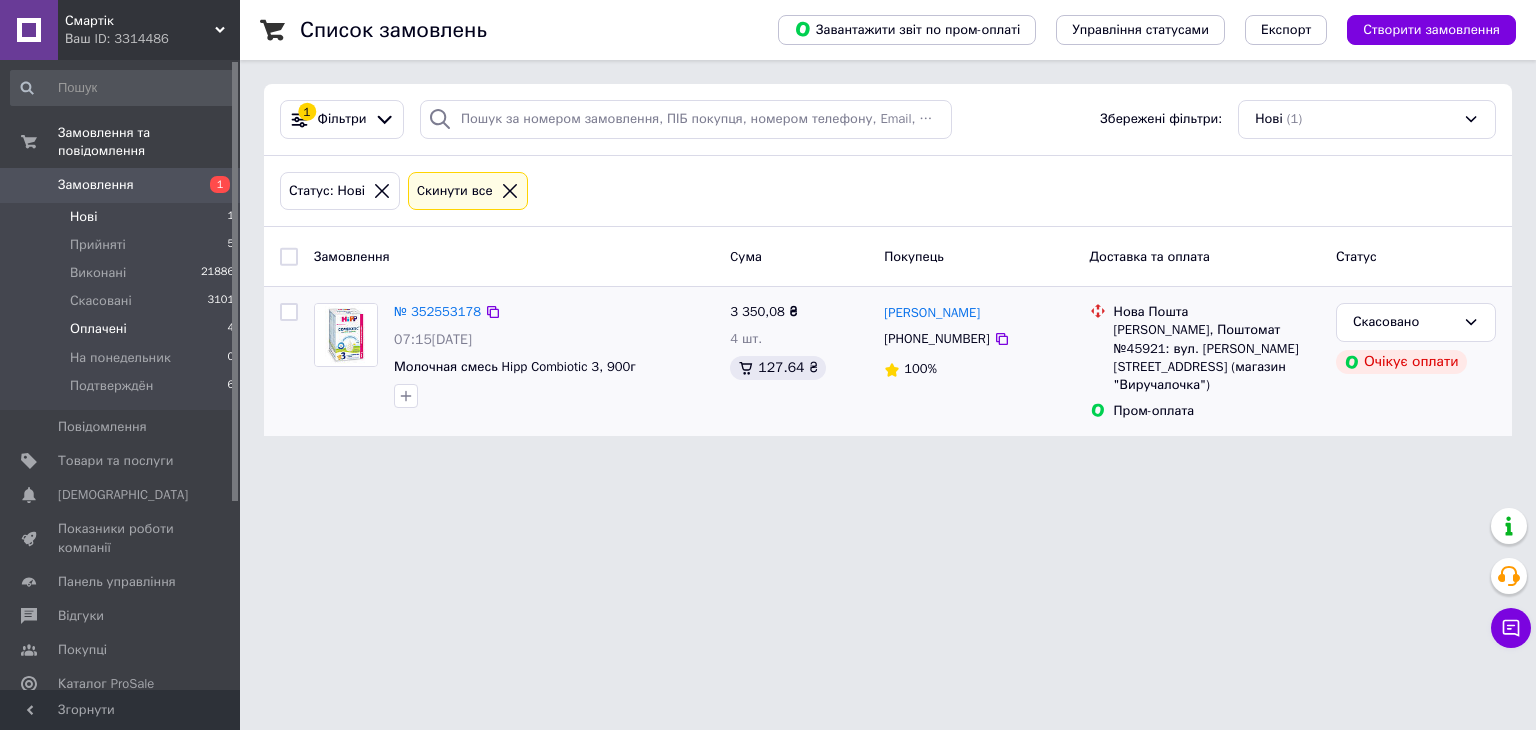 click on "Оплачені 4" at bounding box center [123, 329] 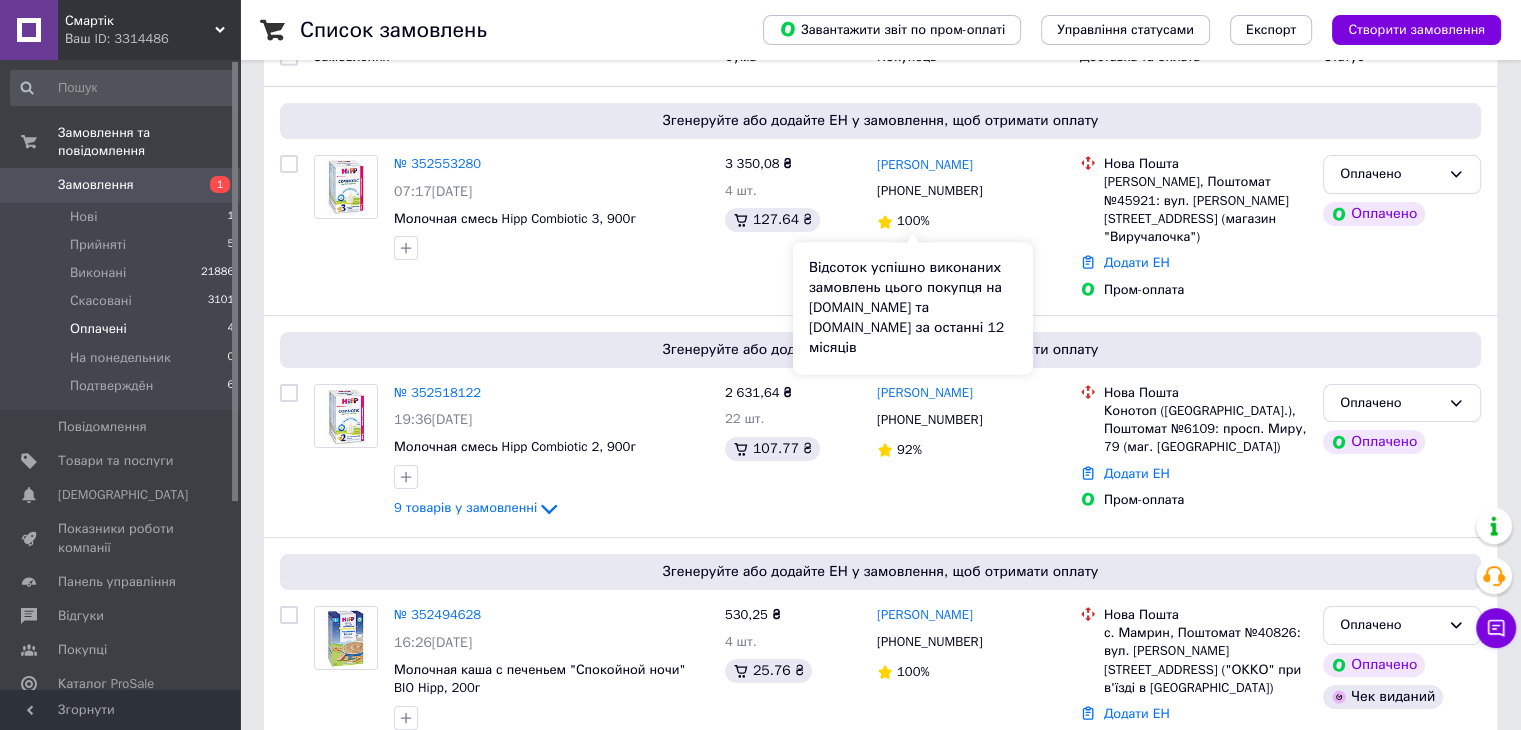 scroll, scrollTop: 300, scrollLeft: 0, axis: vertical 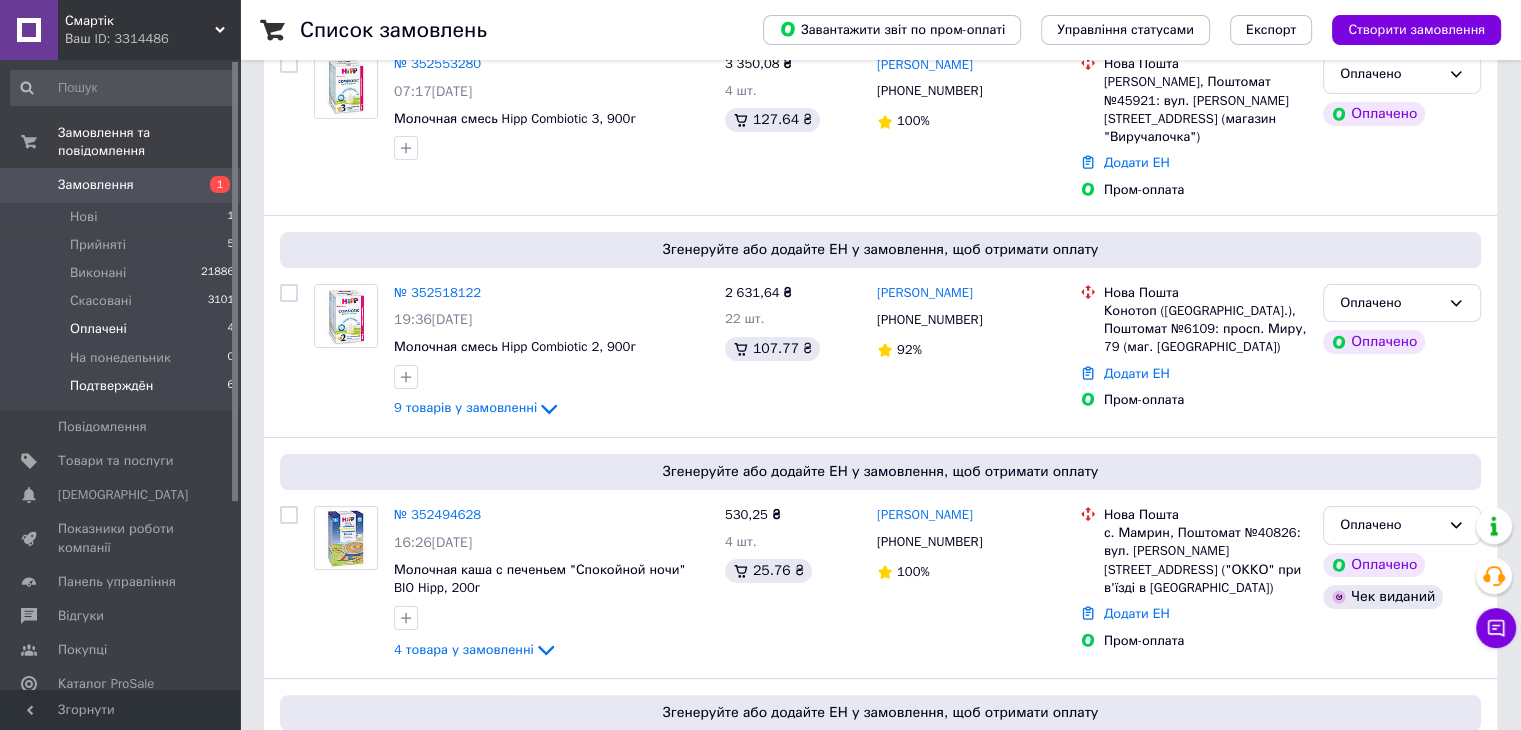 click on "Подтверждён" at bounding box center [111, 386] 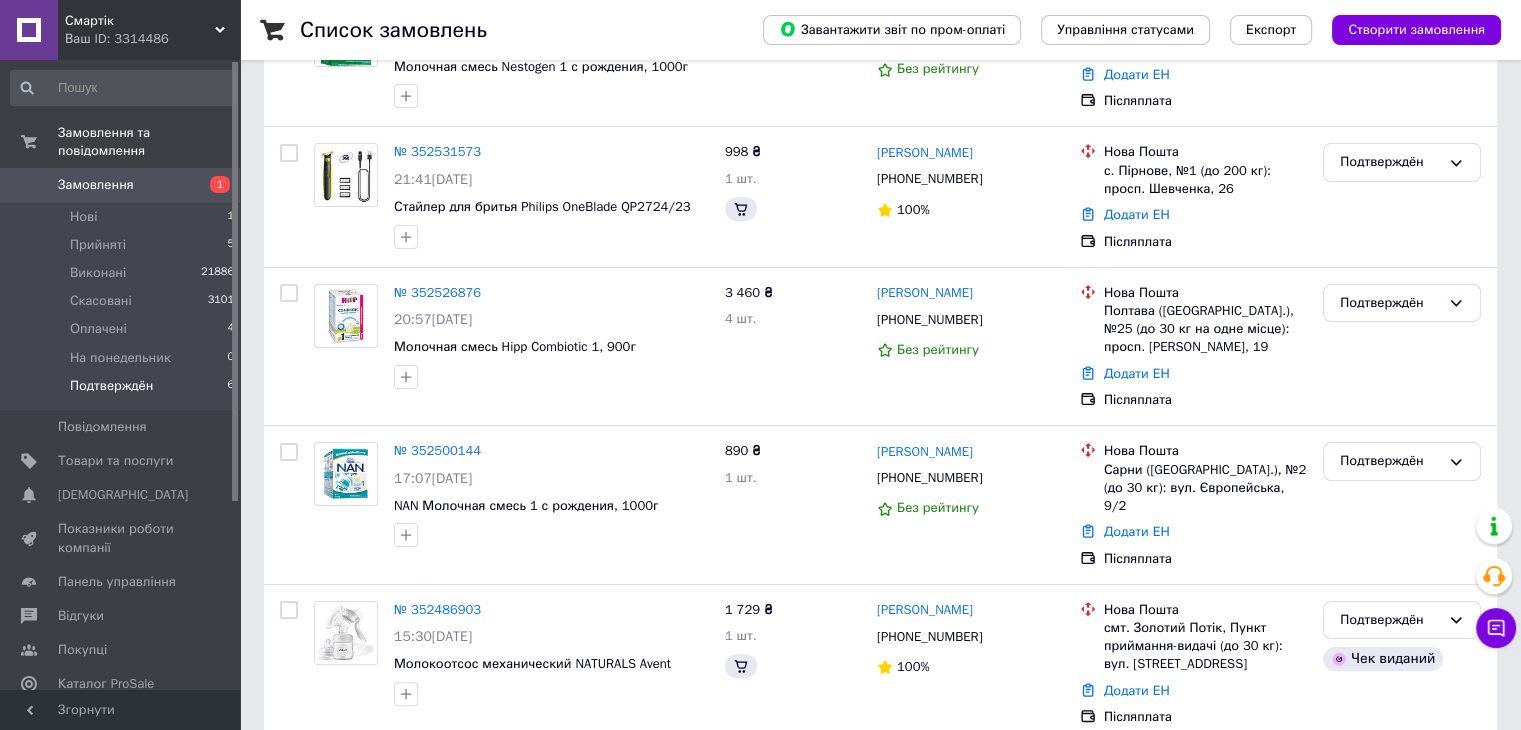 scroll, scrollTop: 0, scrollLeft: 0, axis: both 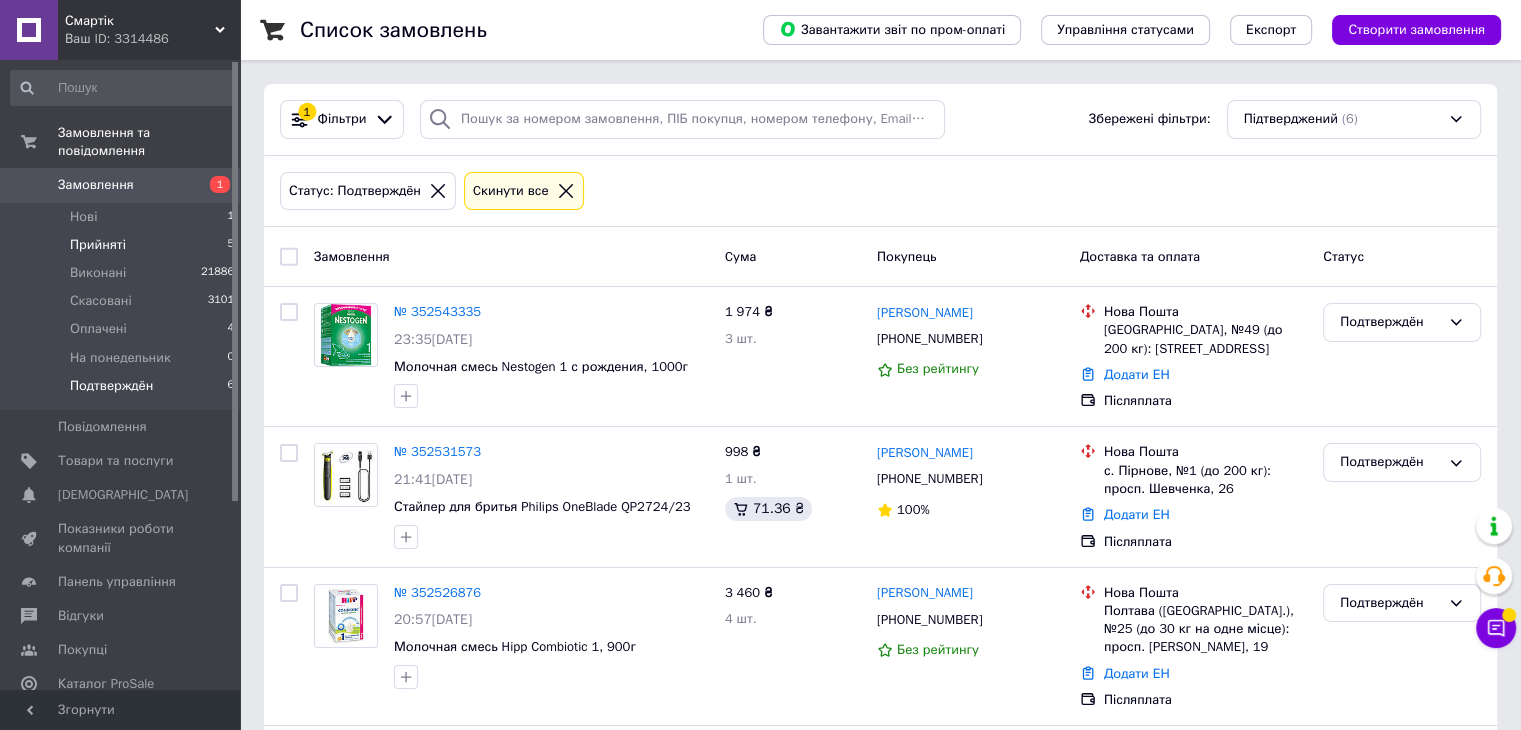 click on "Прийняті 5" at bounding box center (123, 245) 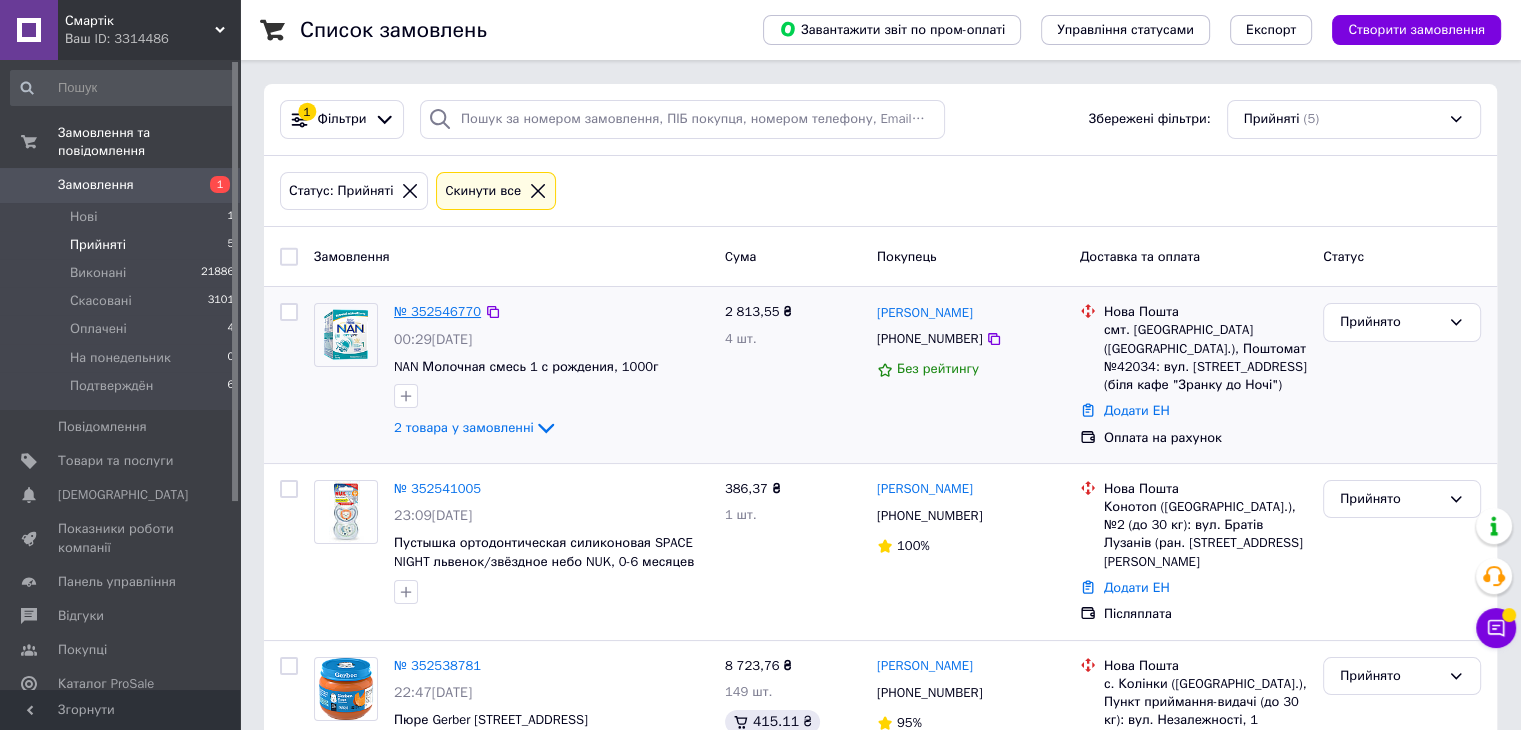 click on "№ 352546770" at bounding box center [437, 311] 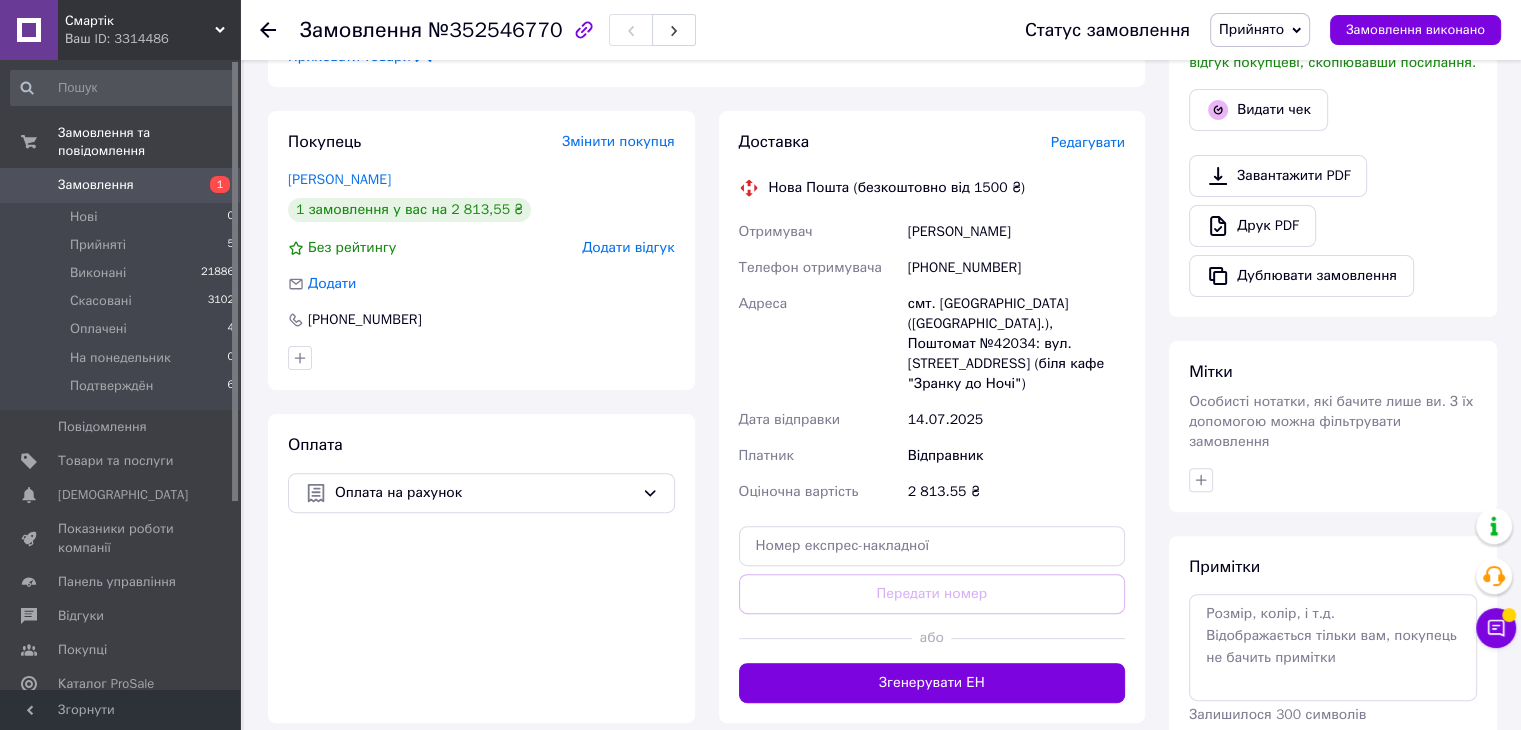 scroll, scrollTop: 472, scrollLeft: 0, axis: vertical 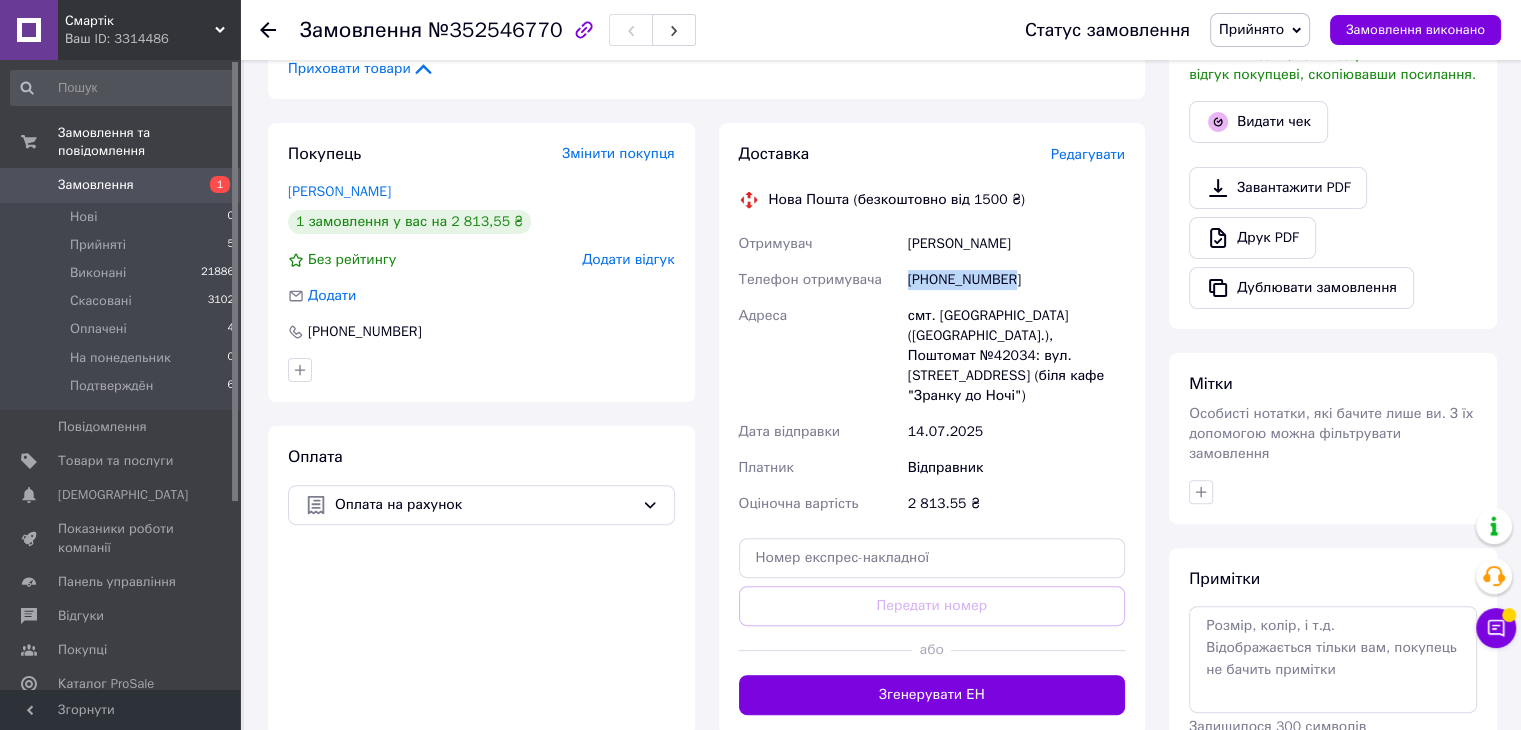 drag, startPoint x: 1016, startPoint y: 269, endPoint x: 892, endPoint y: 271, distance: 124.01613 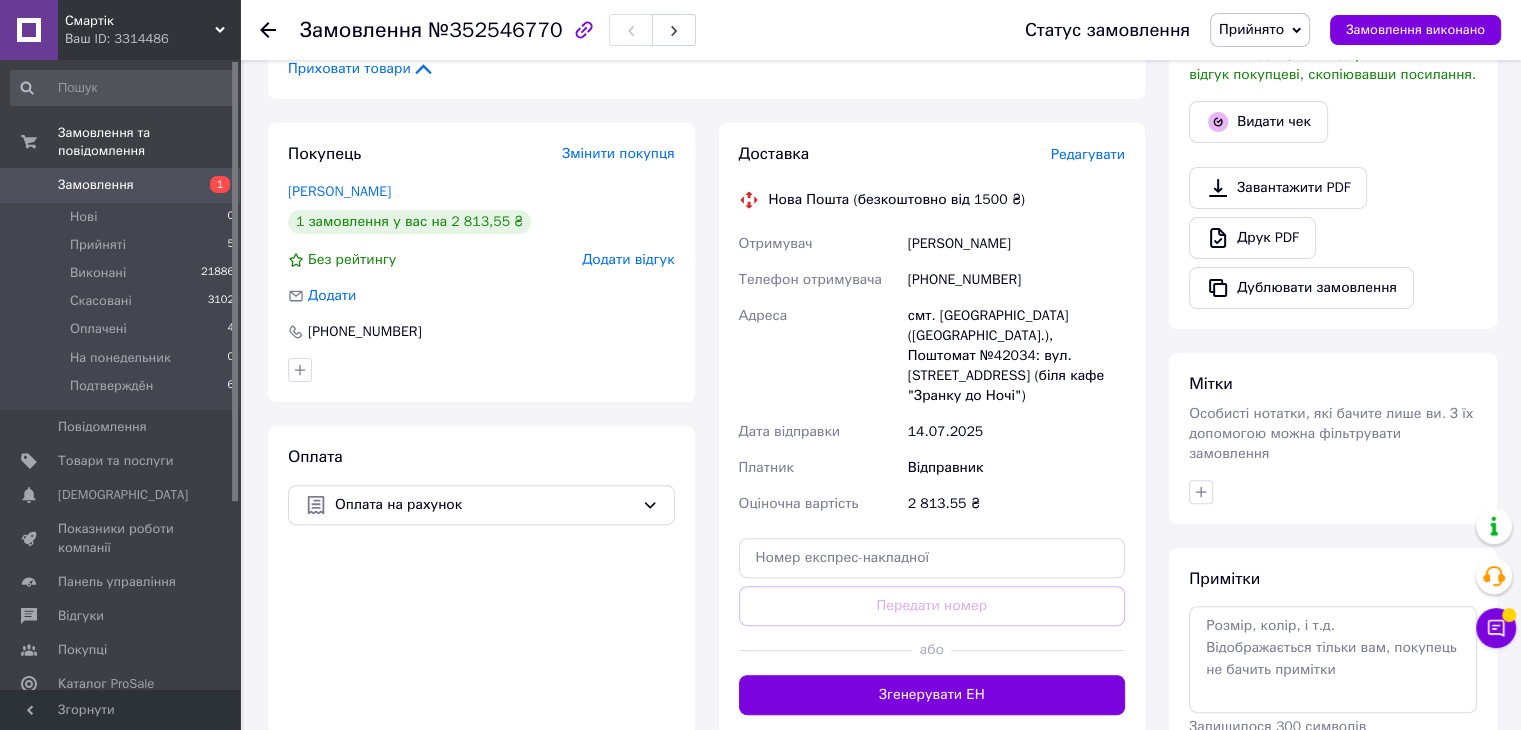 click 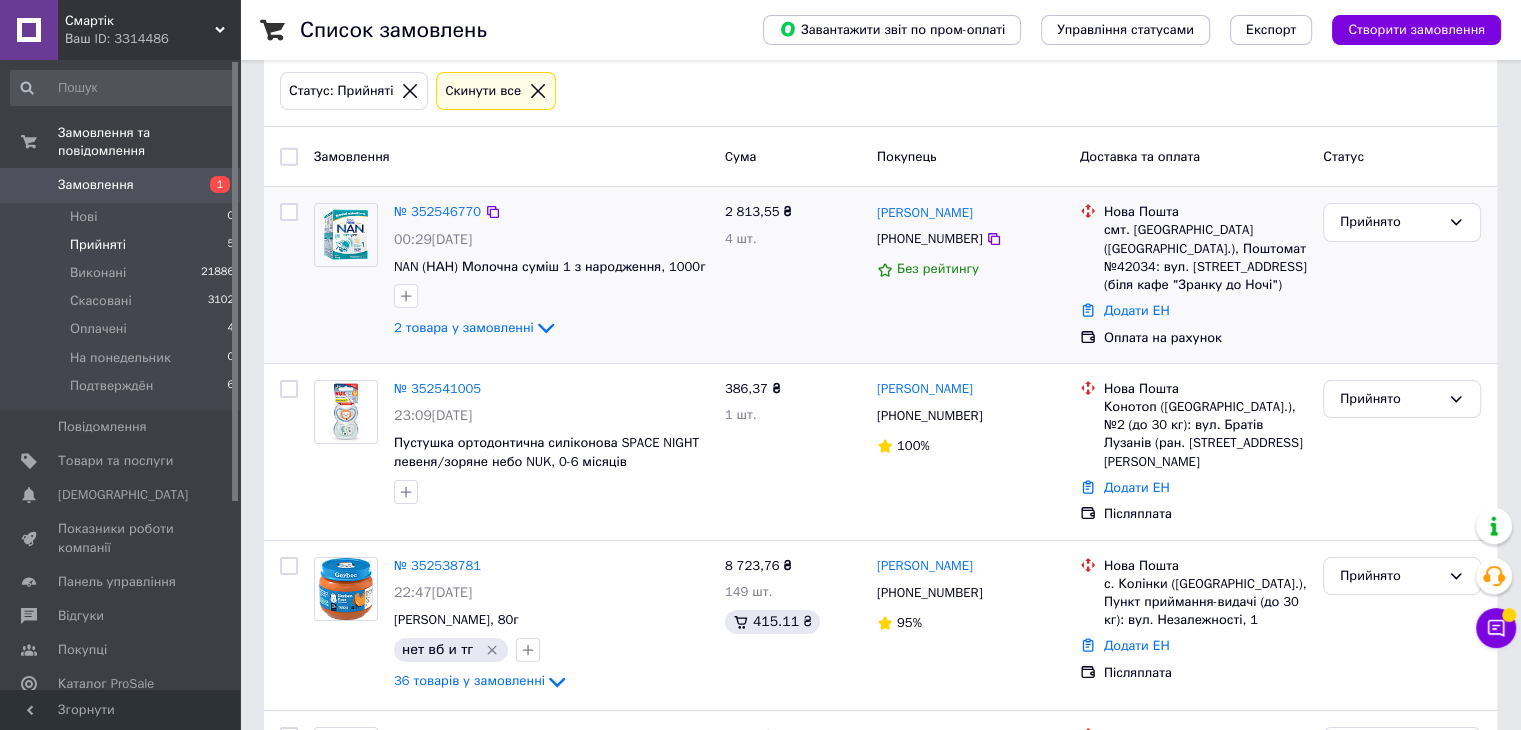 scroll, scrollTop: 200, scrollLeft: 0, axis: vertical 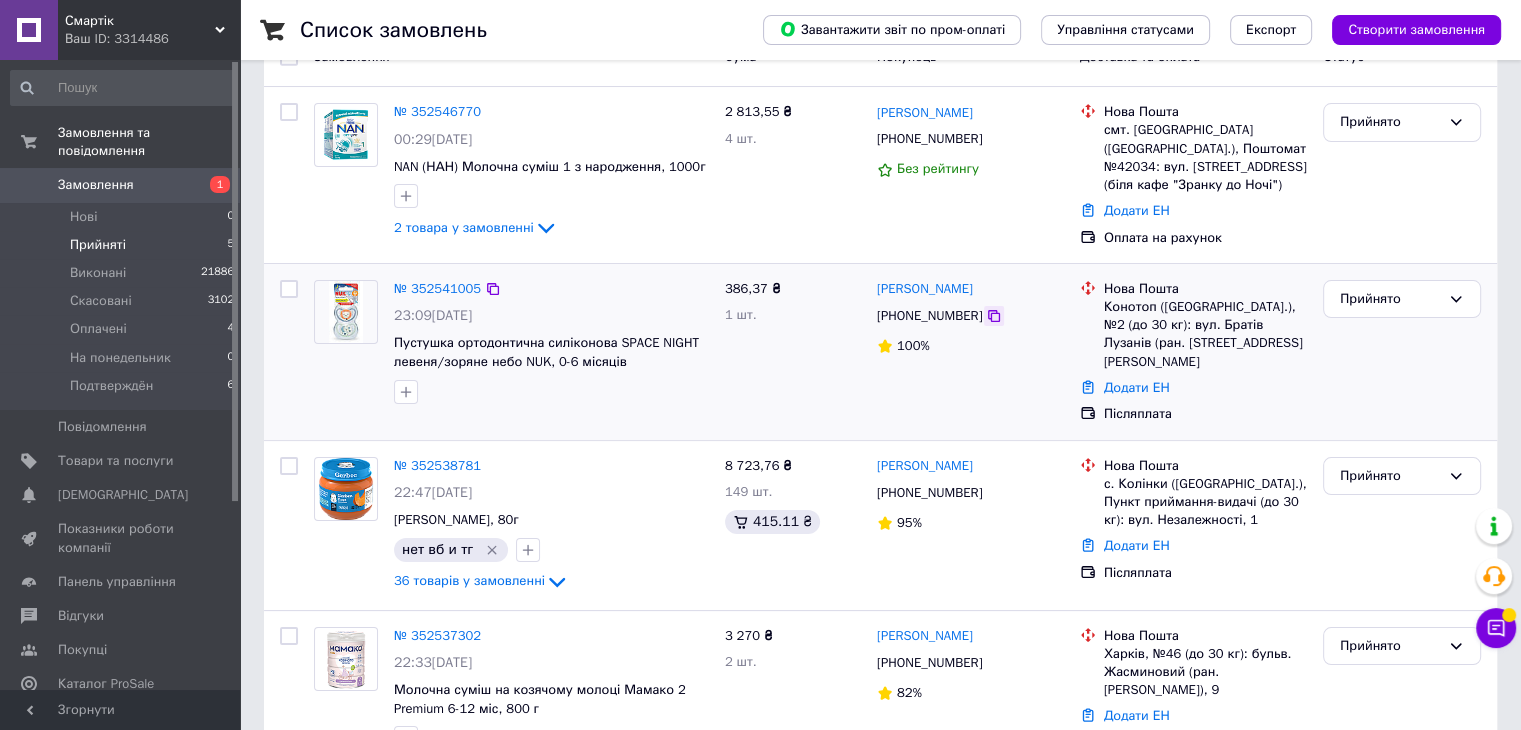 click 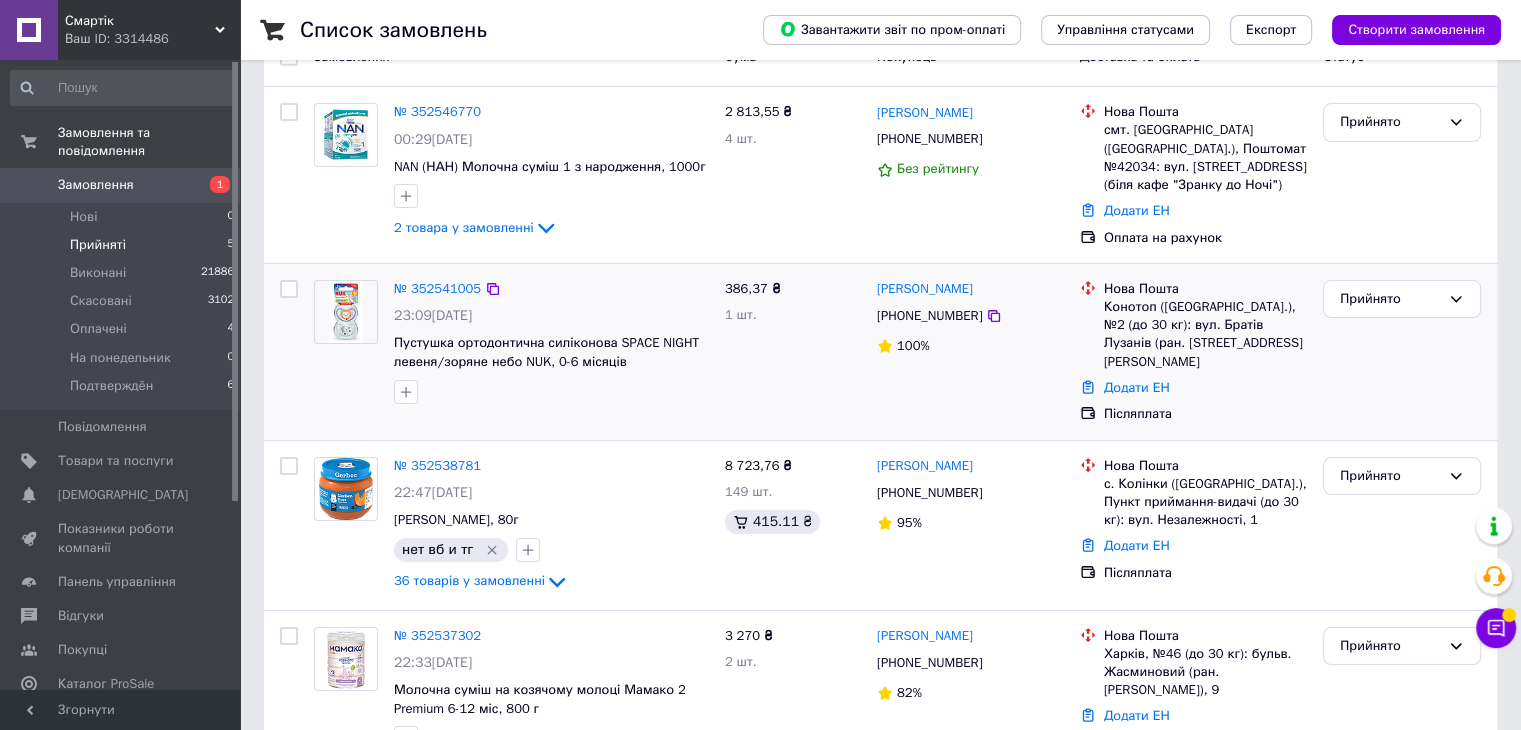scroll, scrollTop: 300, scrollLeft: 0, axis: vertical 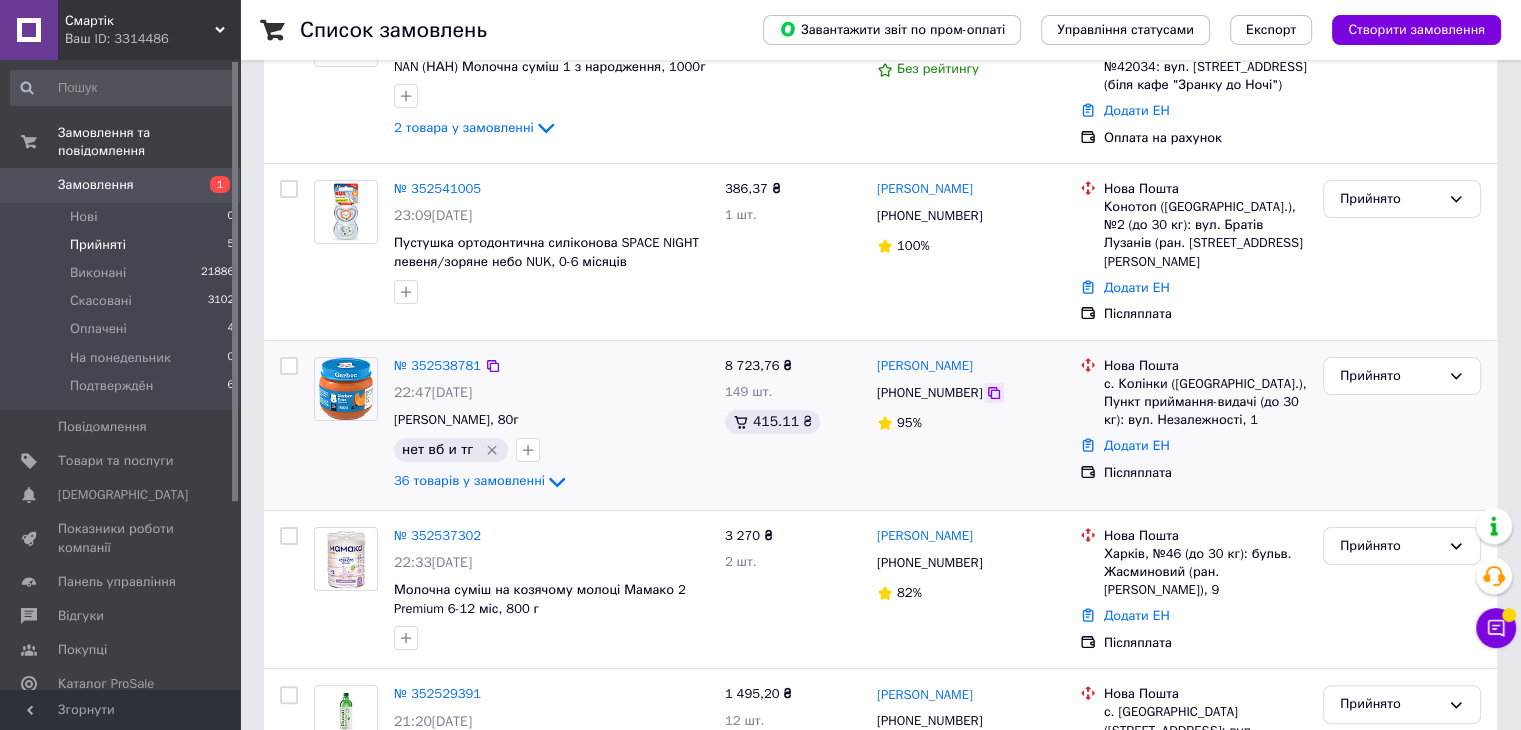 click 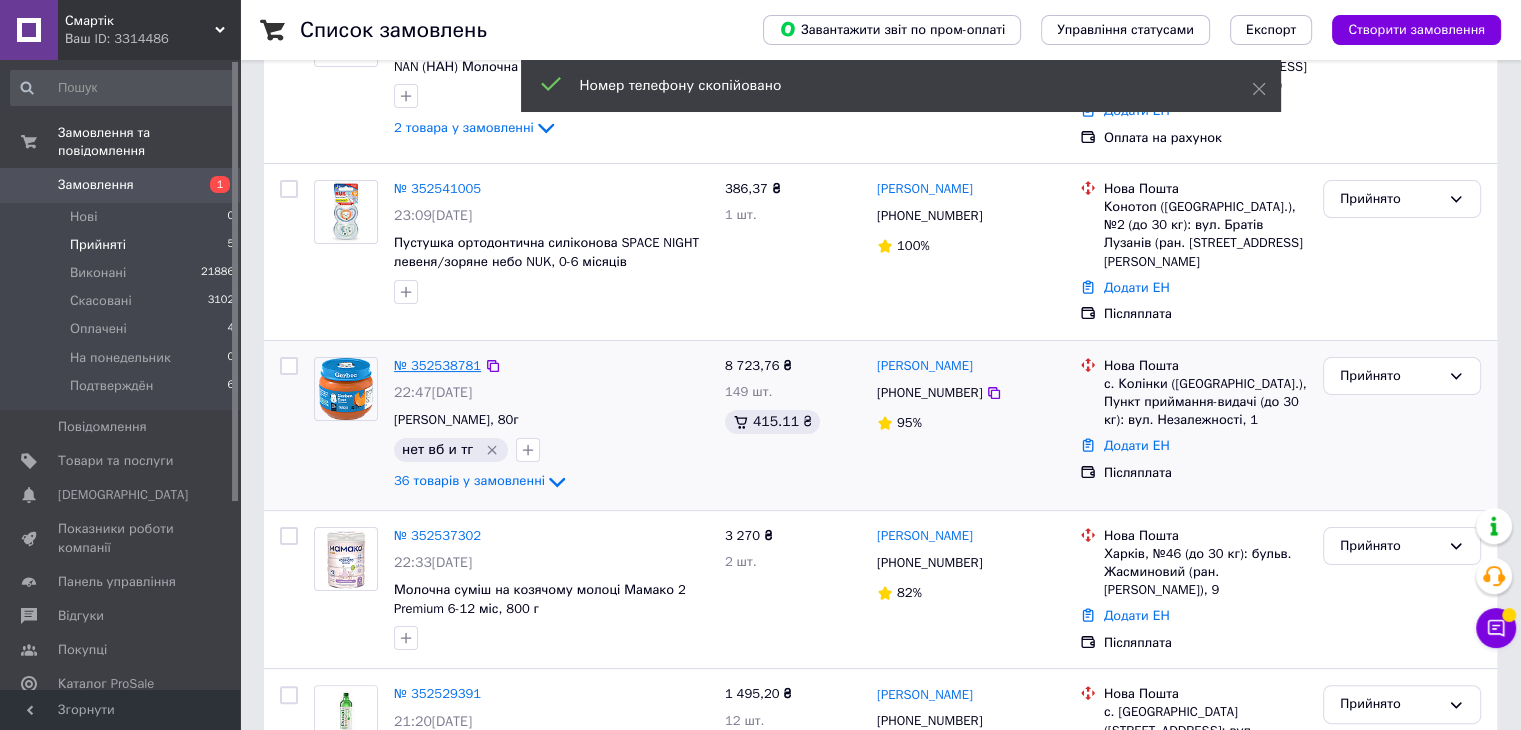 click on "№ 352538781" at bounding box center (437, 365) 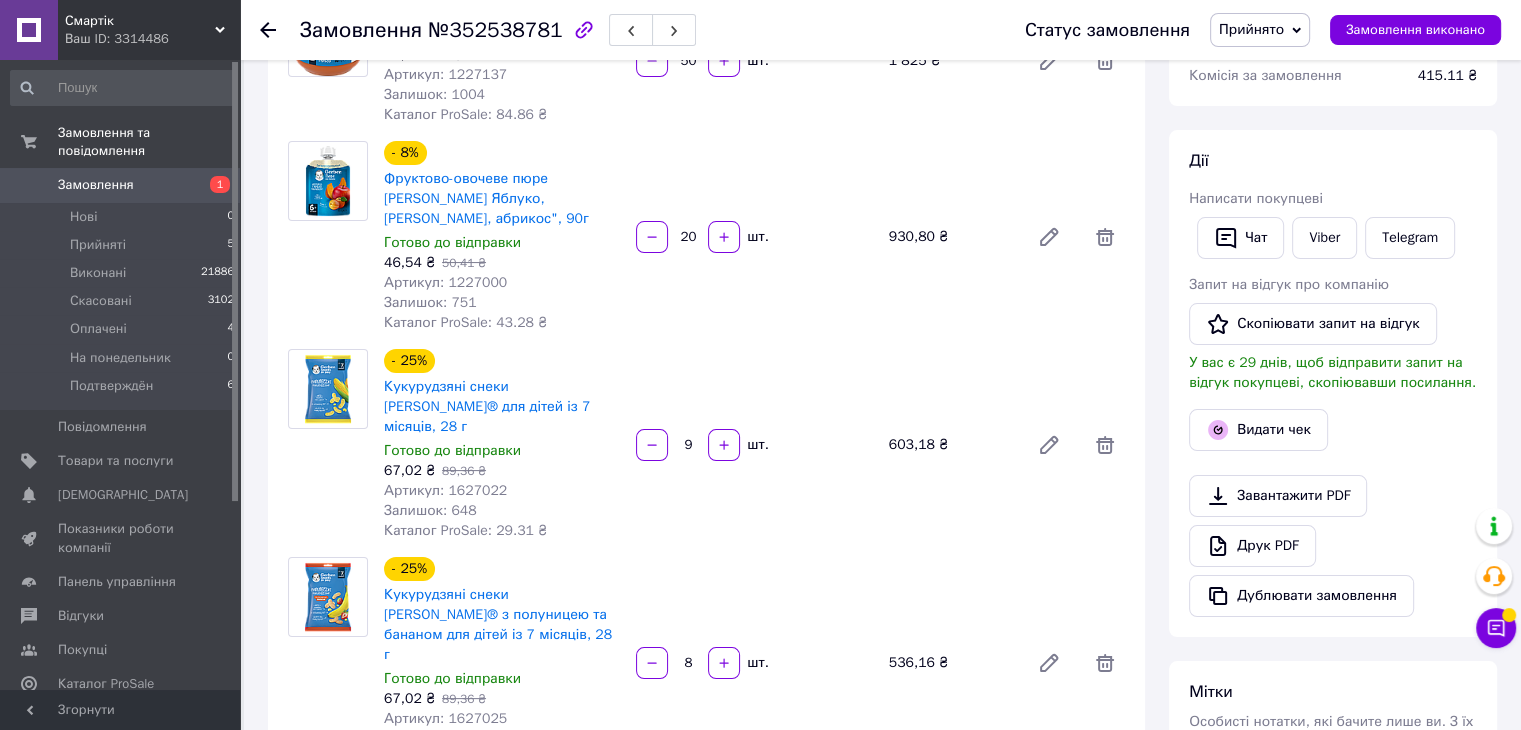 scroll, scrollTop: 200, scrollLeft: 0, axis: vertical 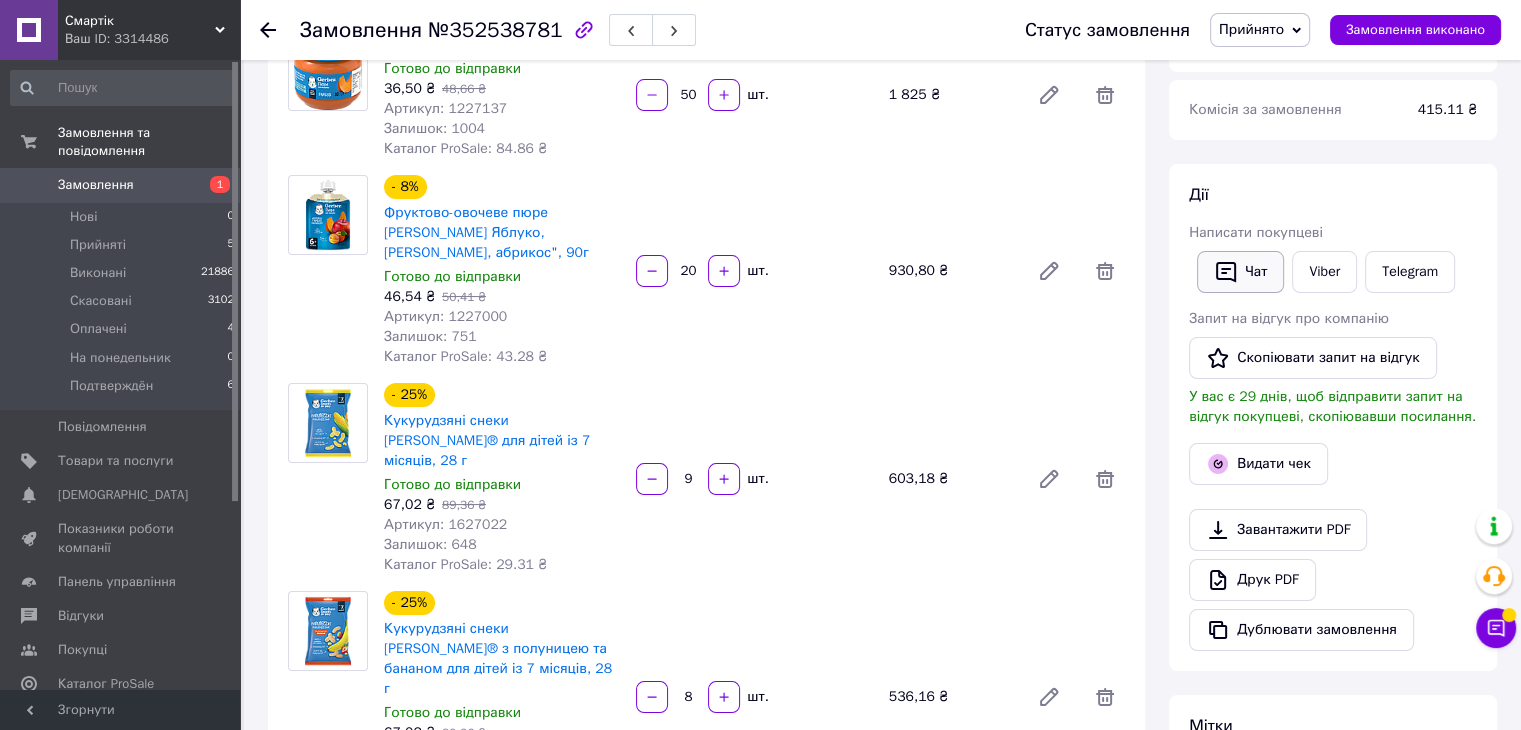 click on "Чат" at bounding box center [1240, 272] 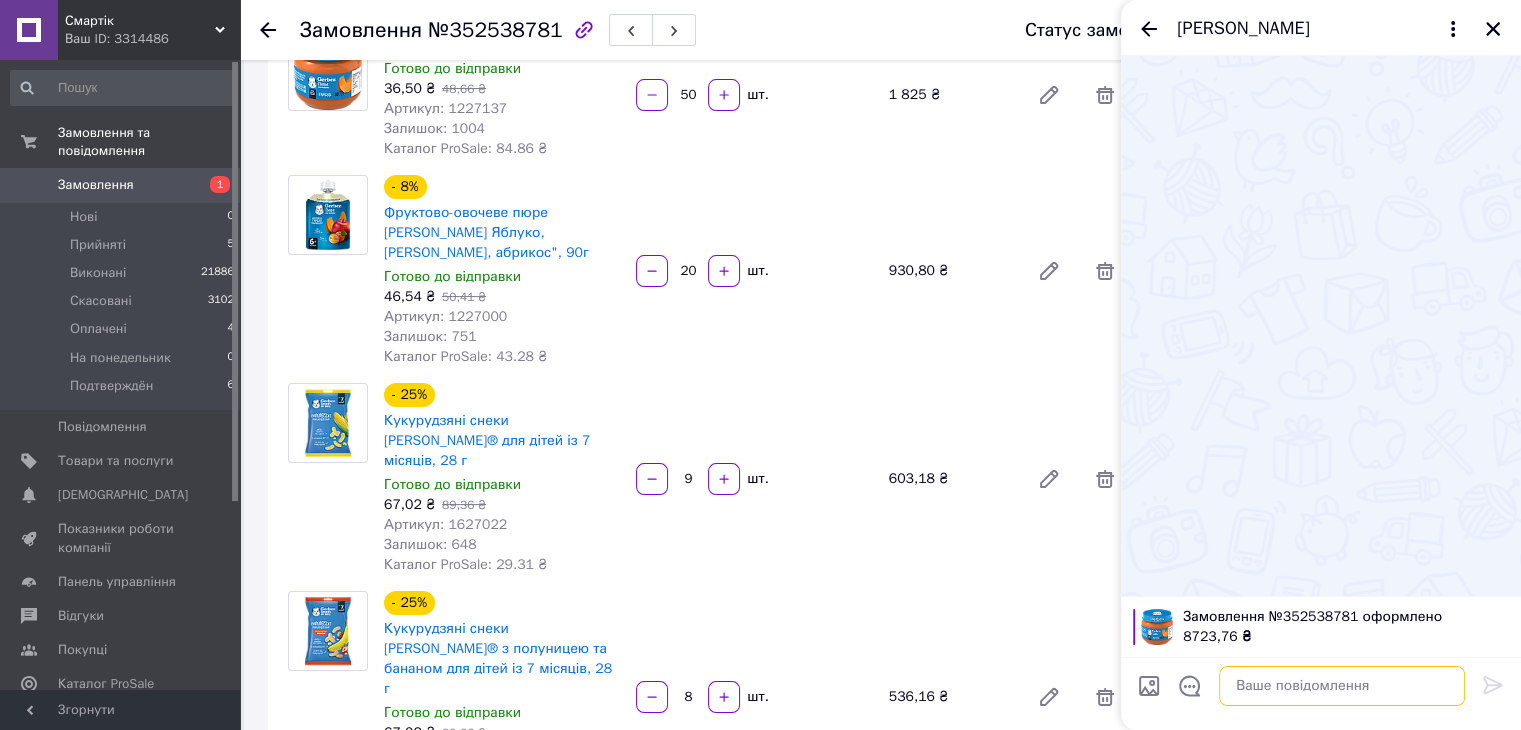 click at bounding box center [1342, 686] 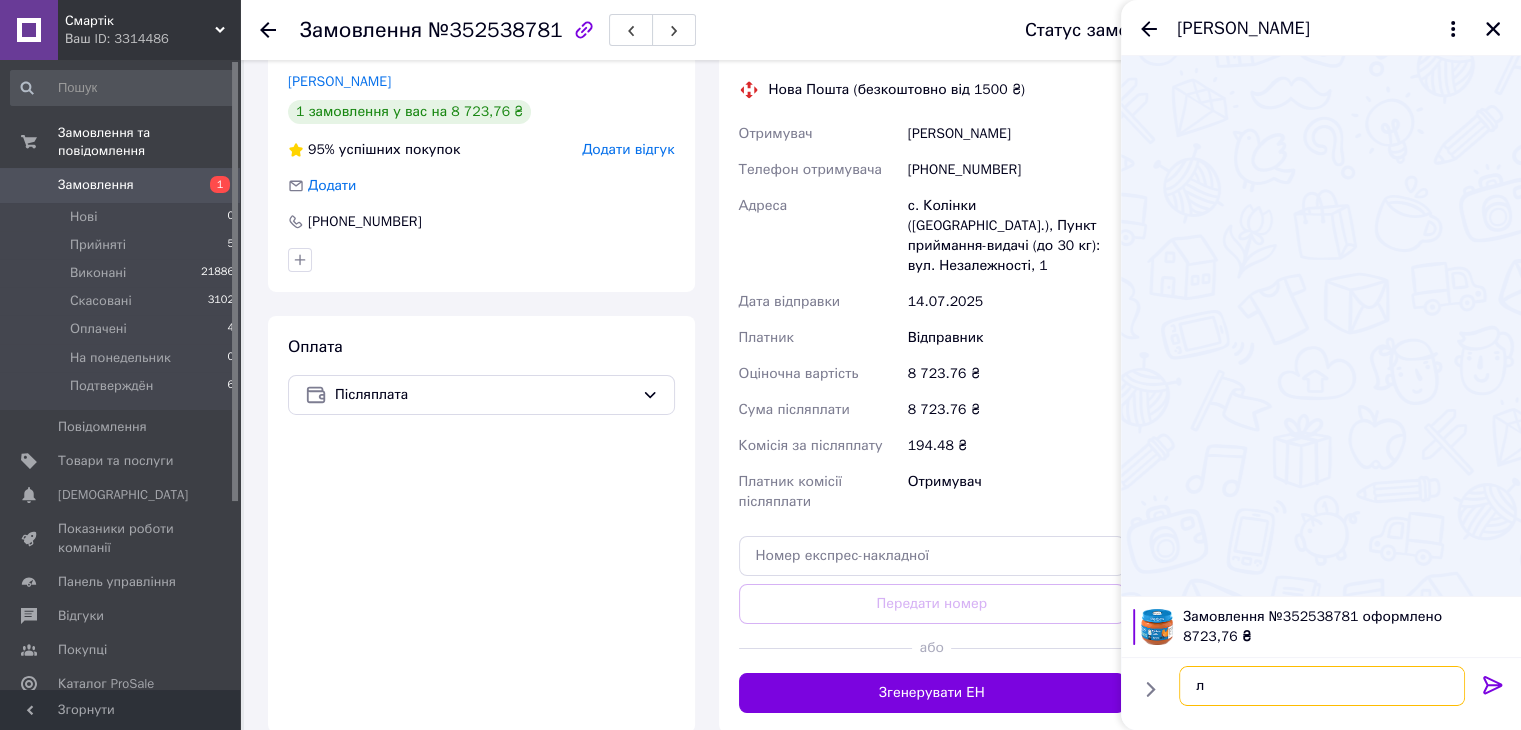 scroll, scrollTop: 6700, scrollLeft: 0, axis: vertical 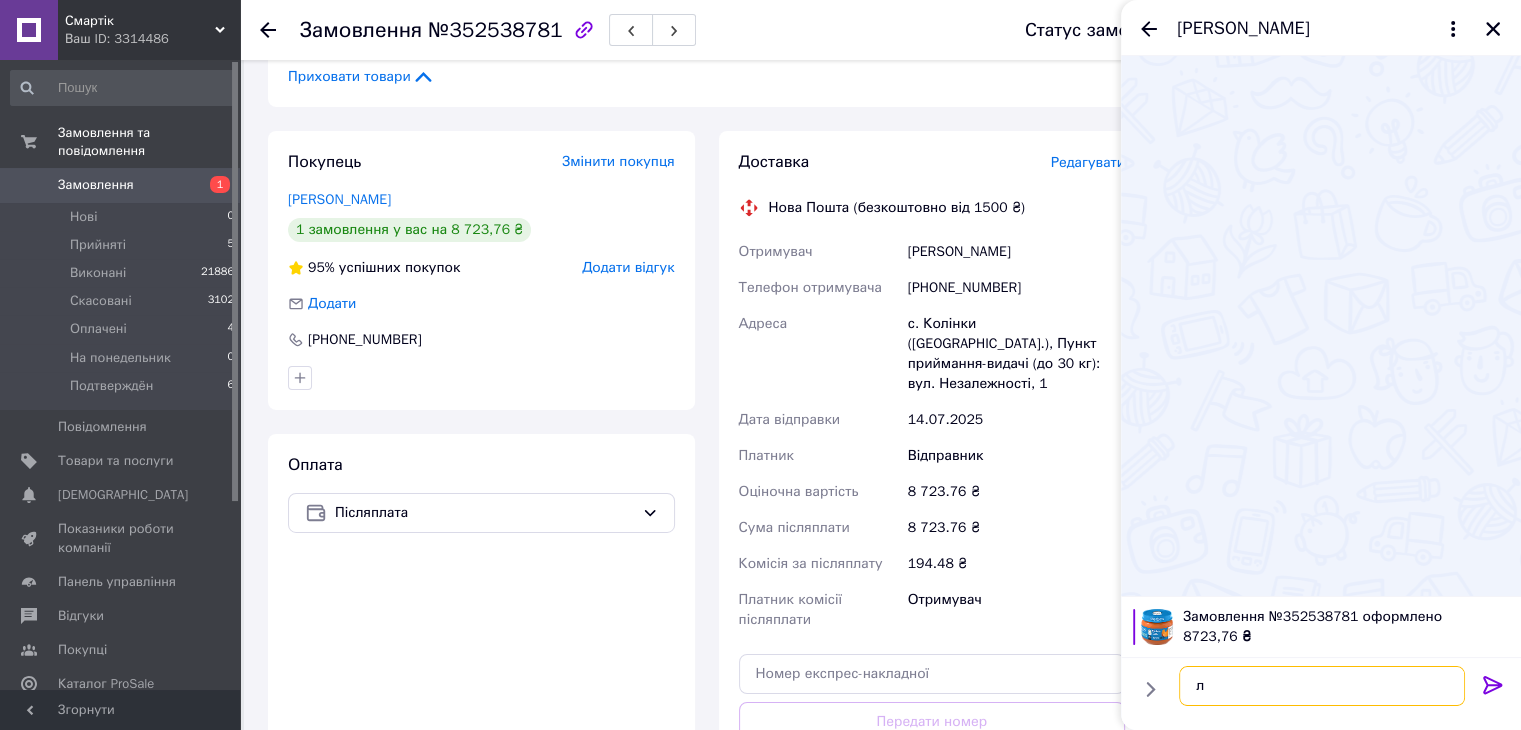 drag, startPoint x: 1218, startPoint y: 677, endPoint x: 1185, endPoint y: 684, distance: 33.734257 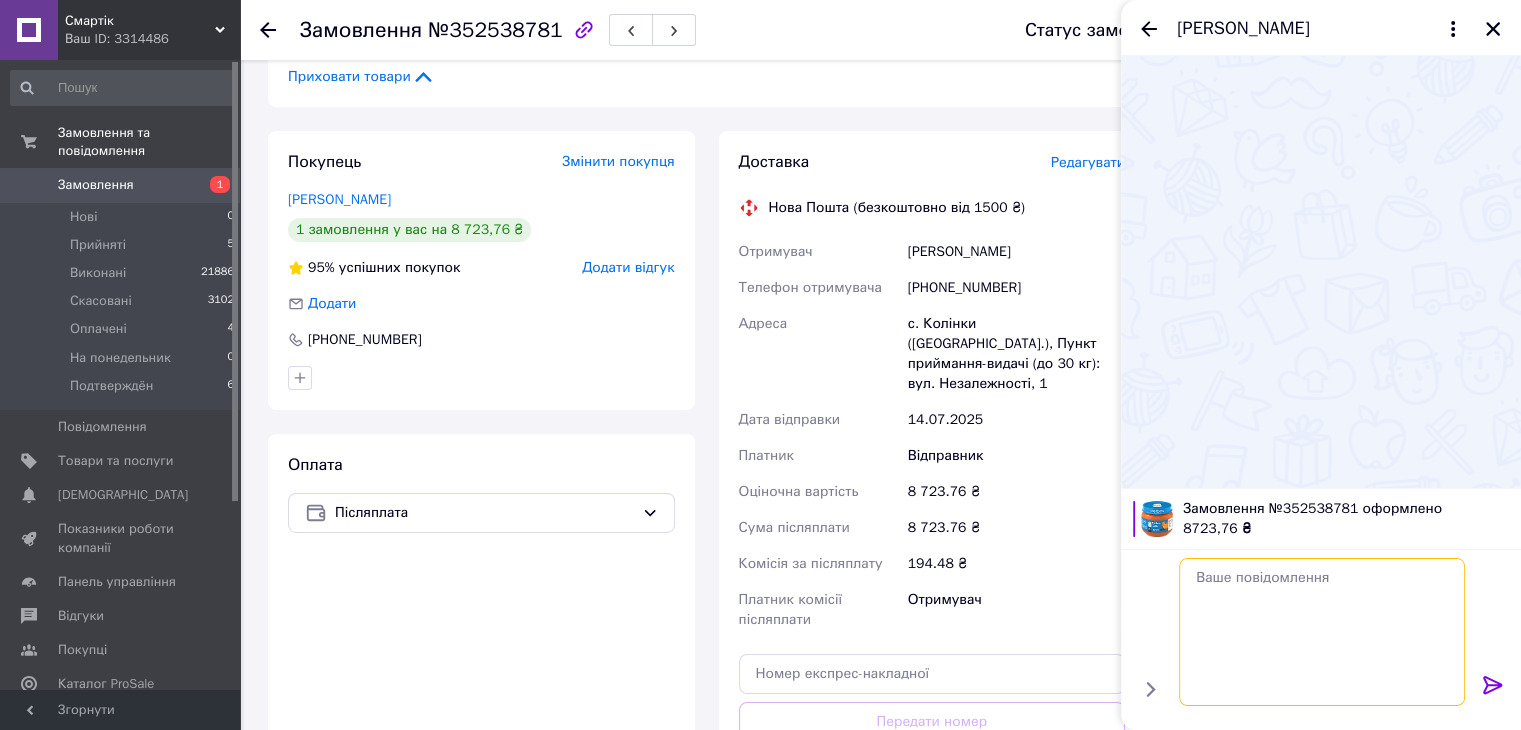scroll, scrollTop: 0, scrollLeft: 0, axis: both 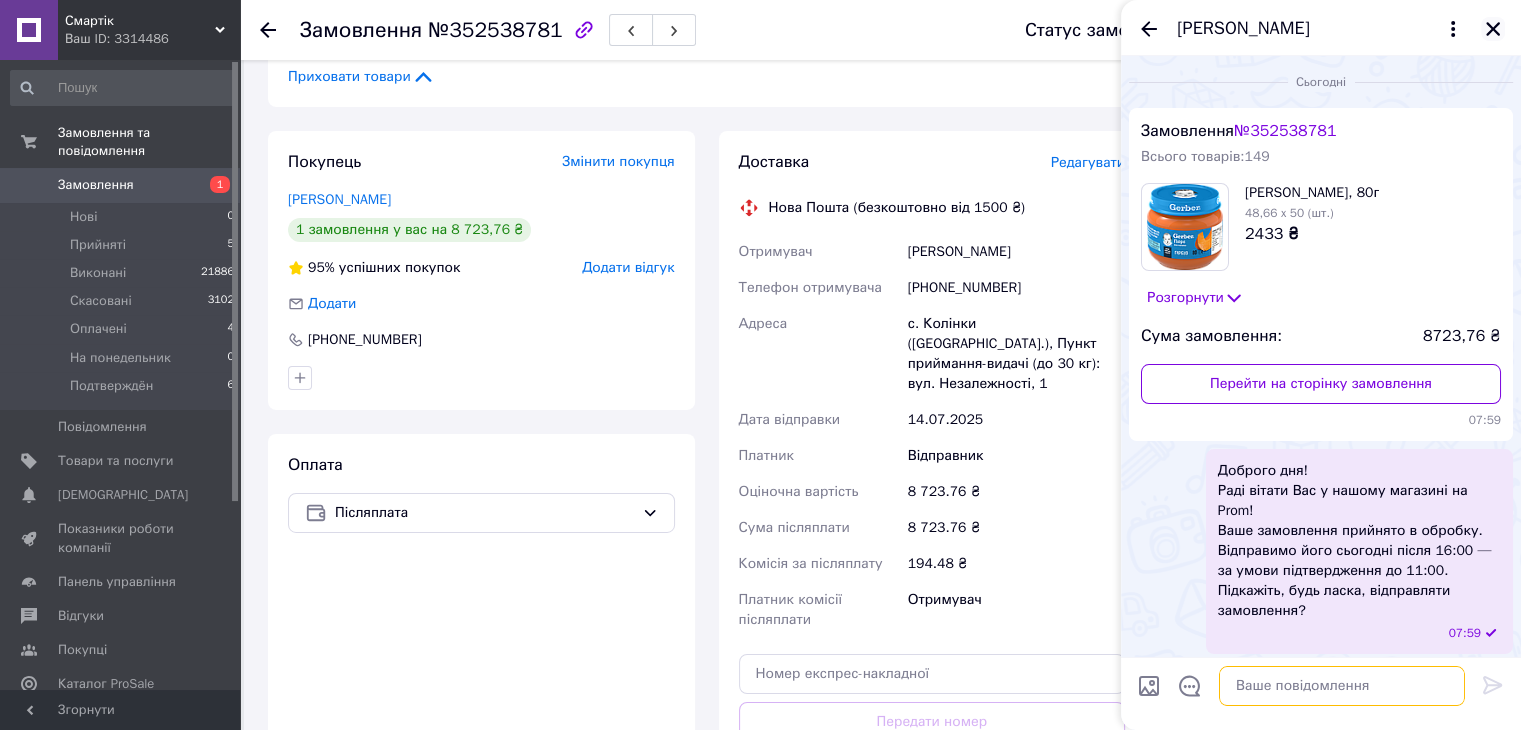 type 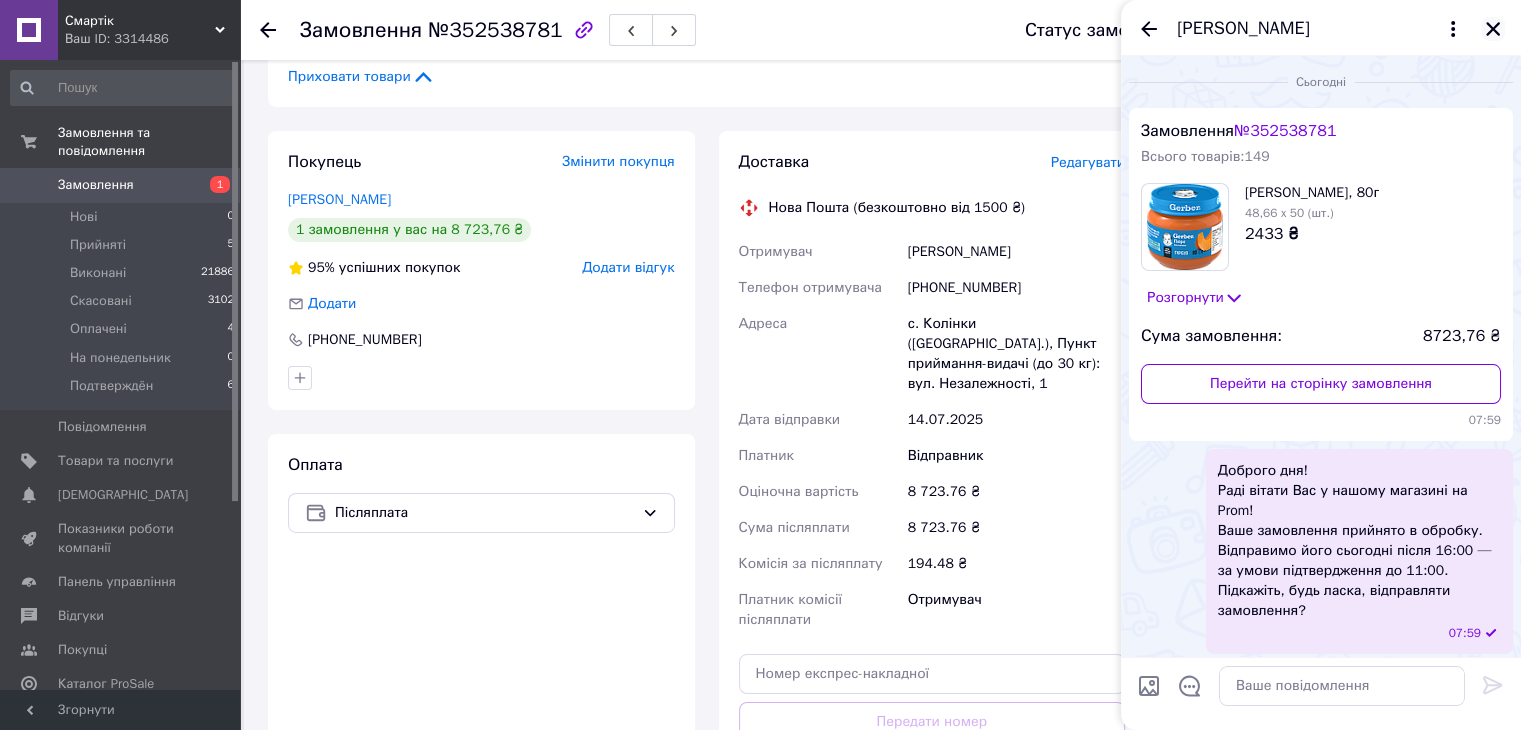 click 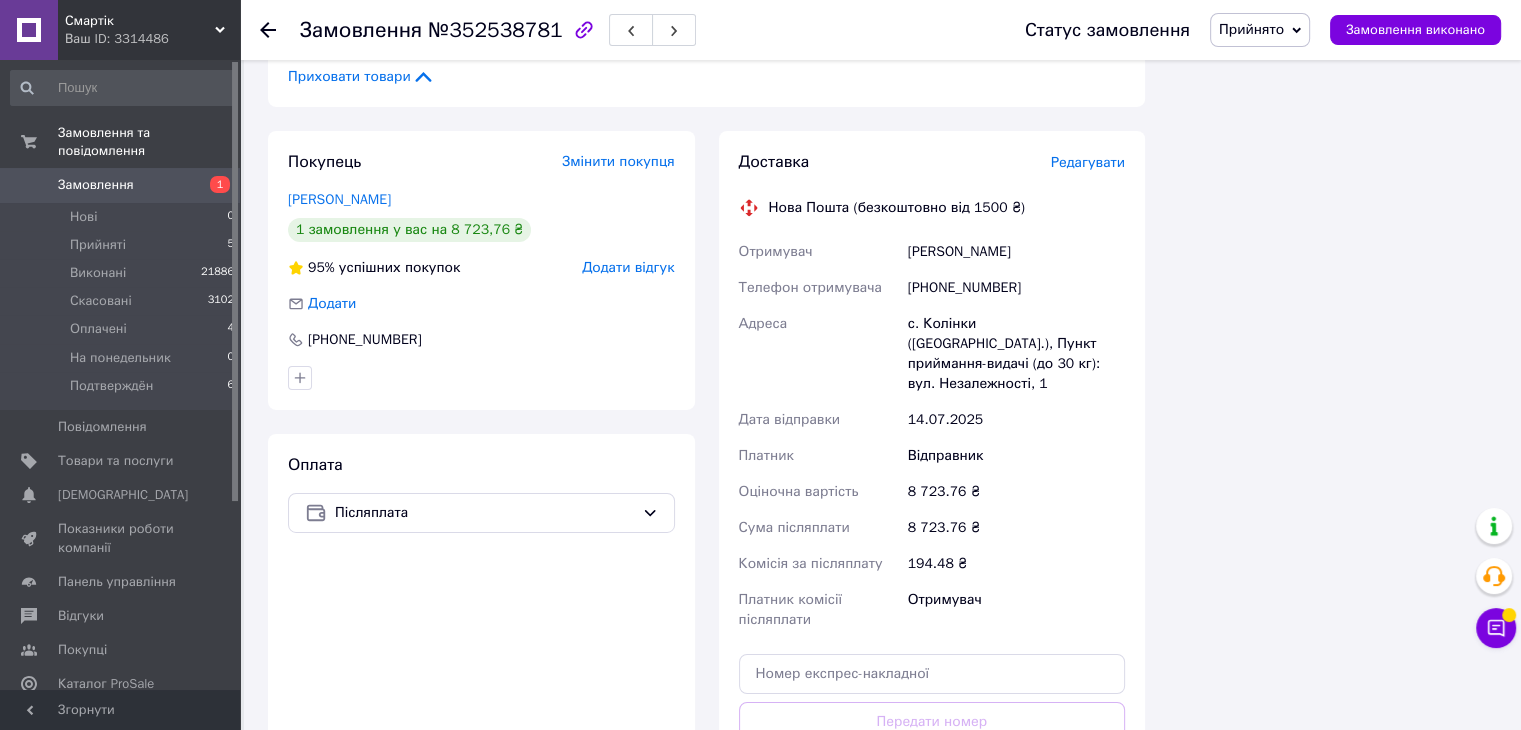 click 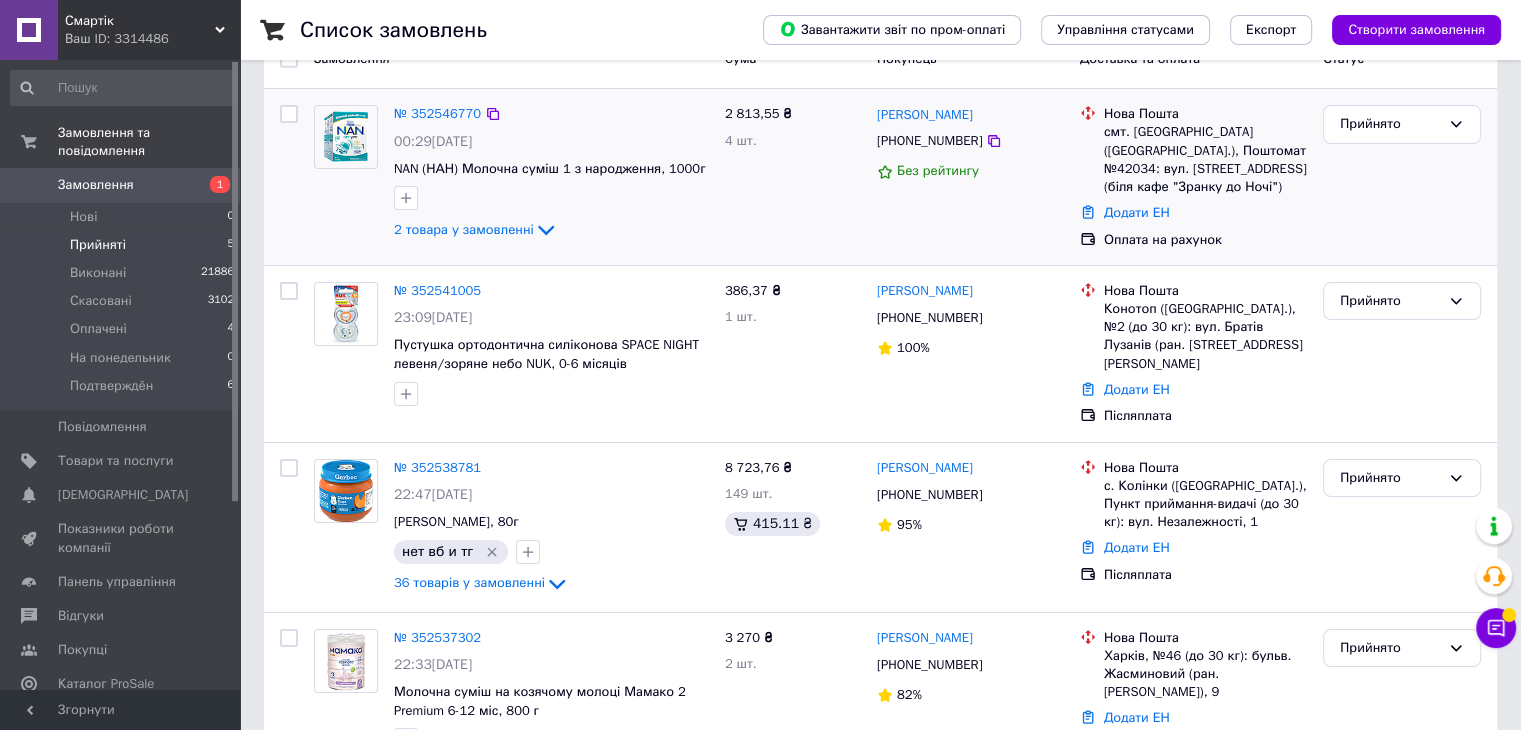 scroll, scrollTop: 300, scrollLeft: 0, axis: vertical 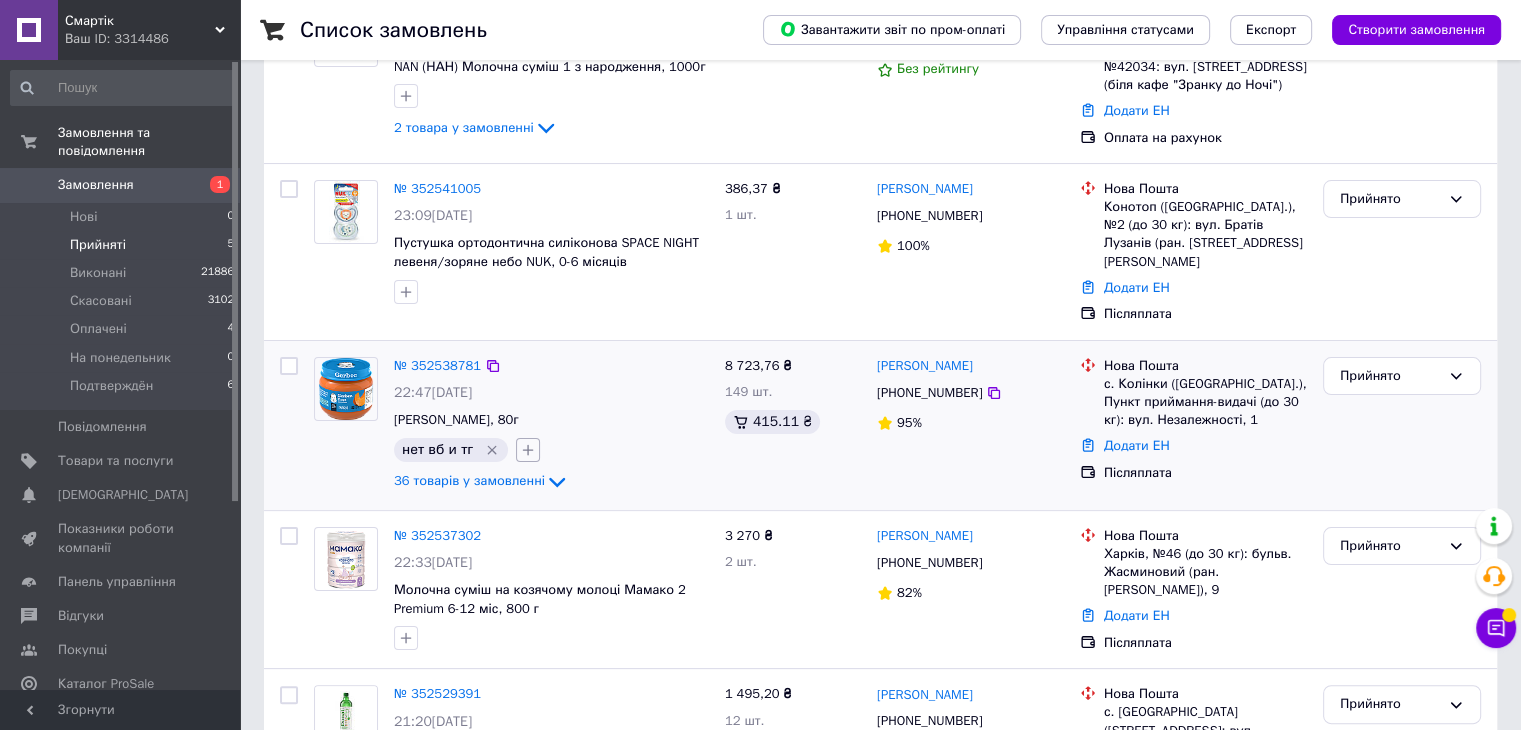 click 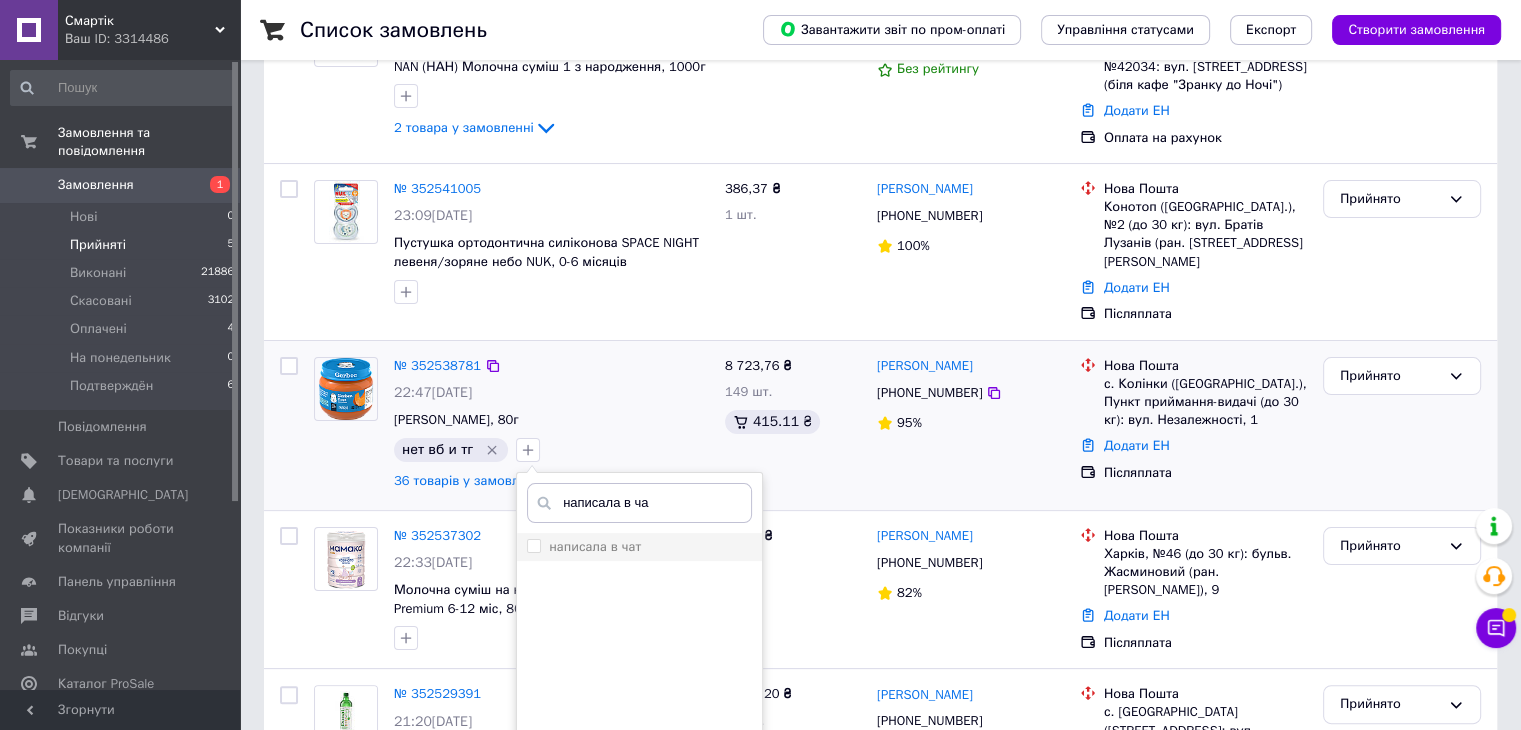 type on "написала в ча" 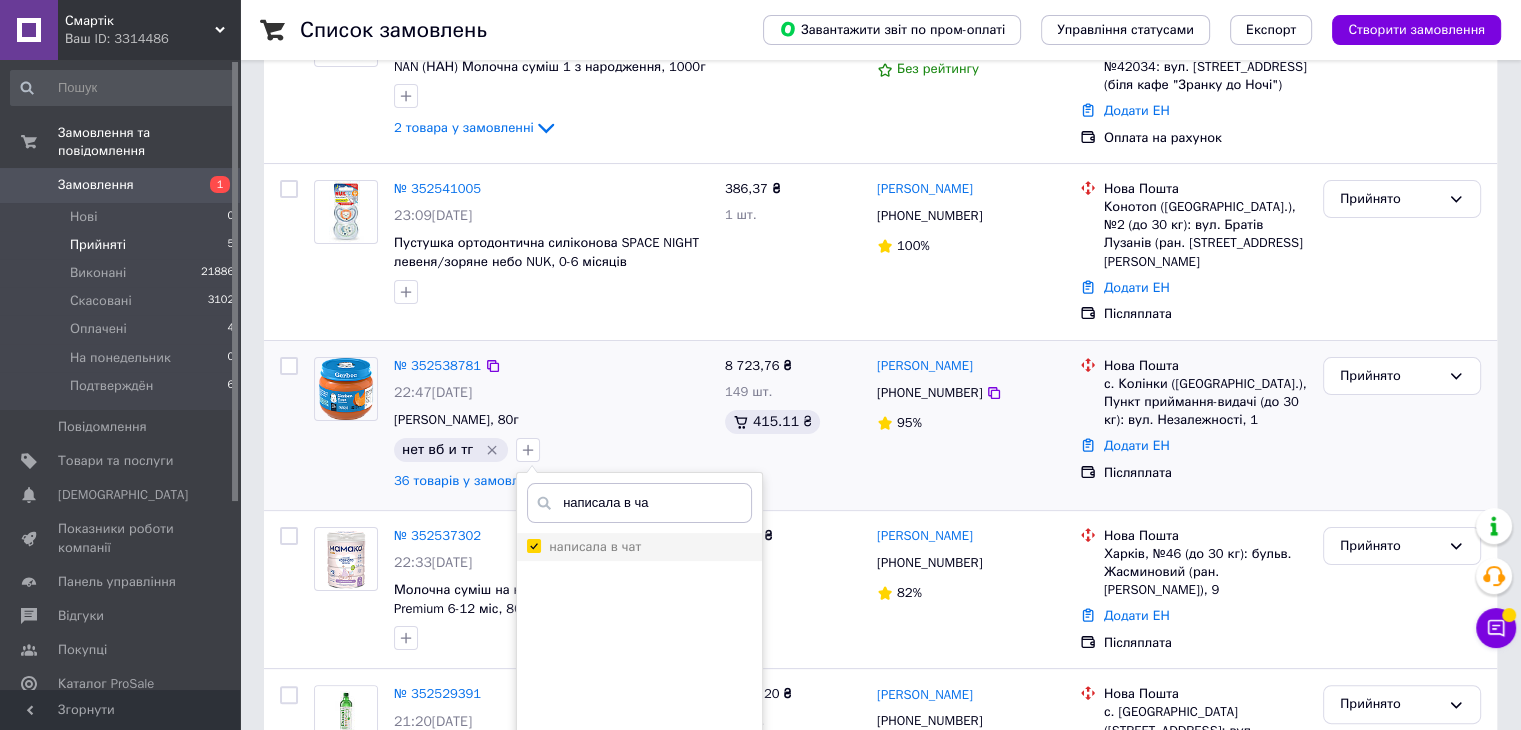 checkbox on "true" 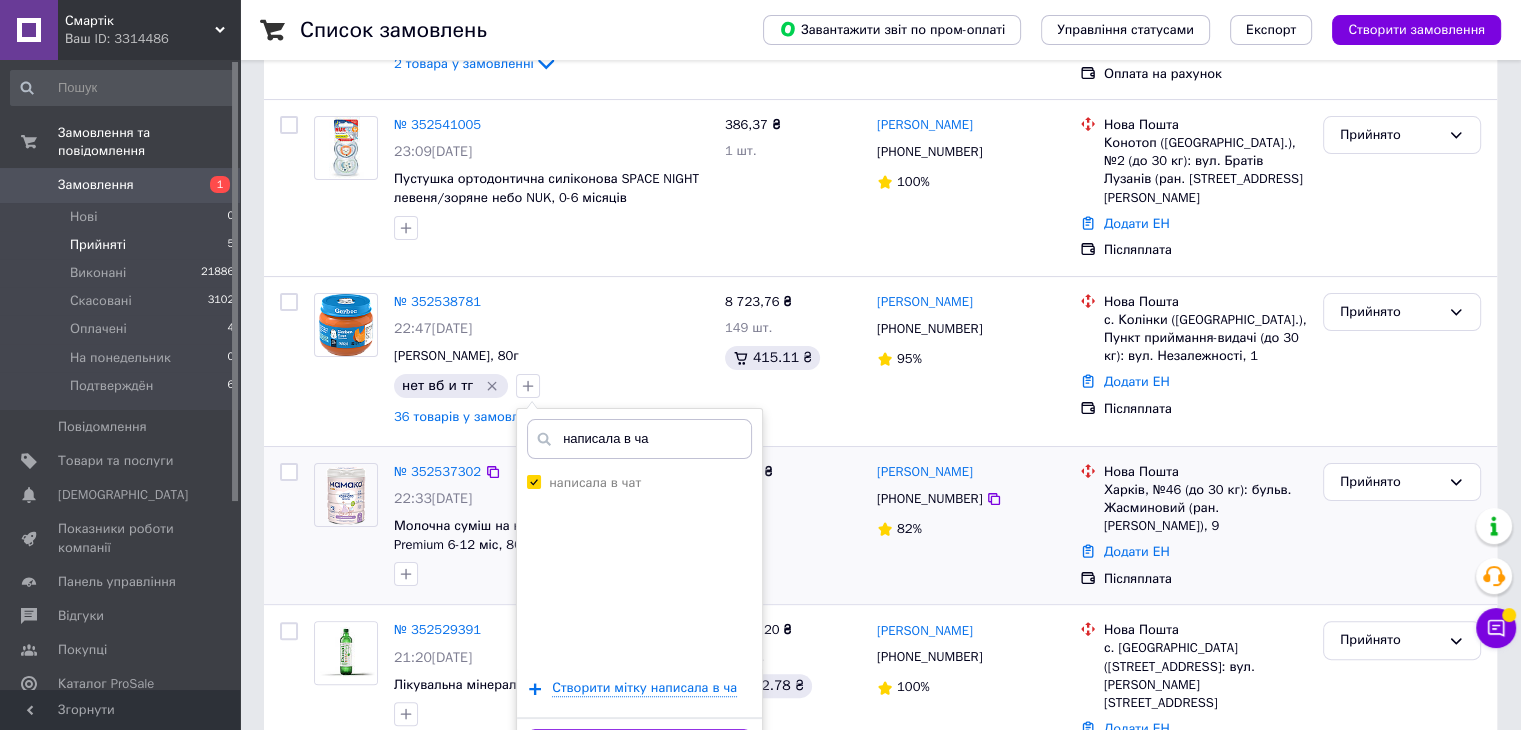 scroll, scrollTop: 399, scrollLeft: 0, axis: vertical 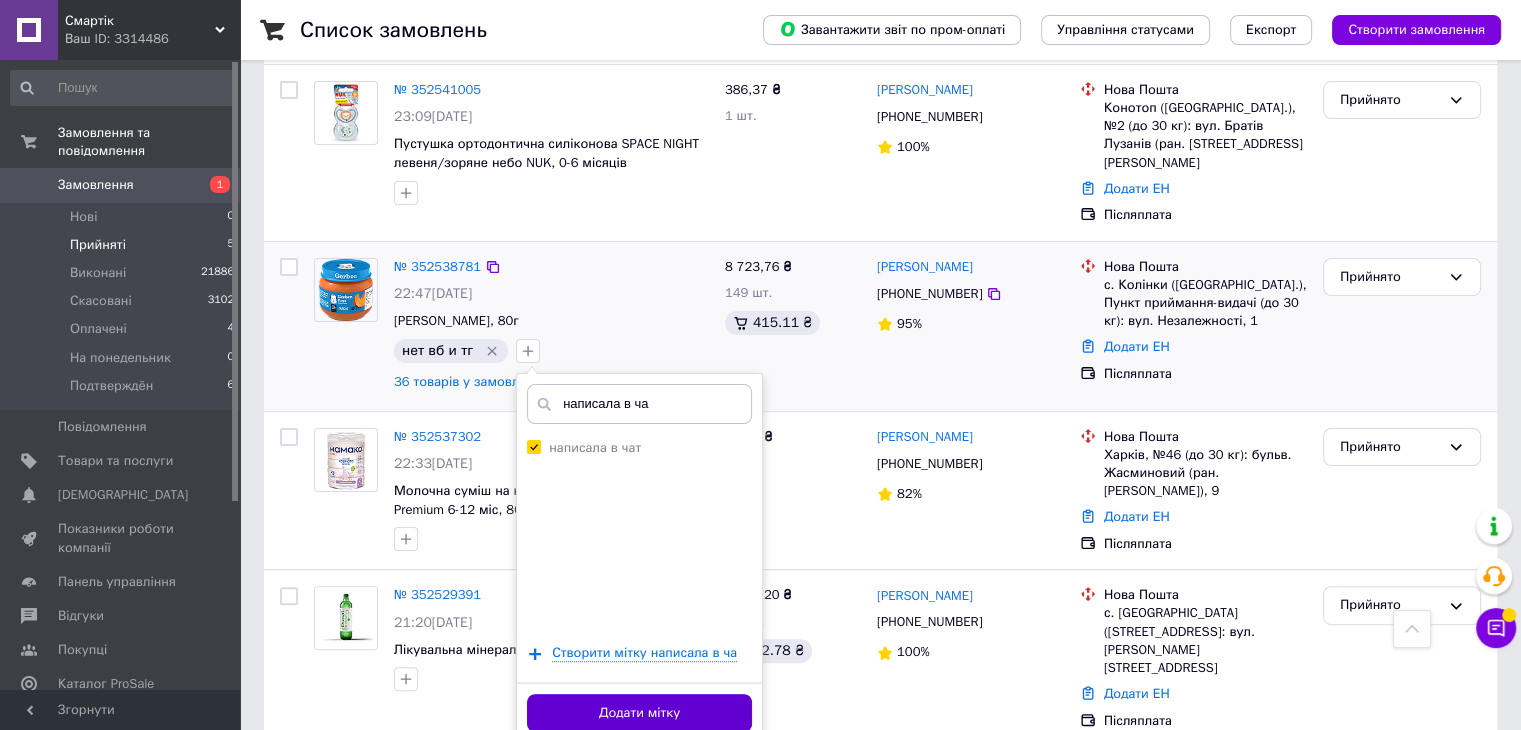 click on "Додати мітку" at bounding box center [639, 713] 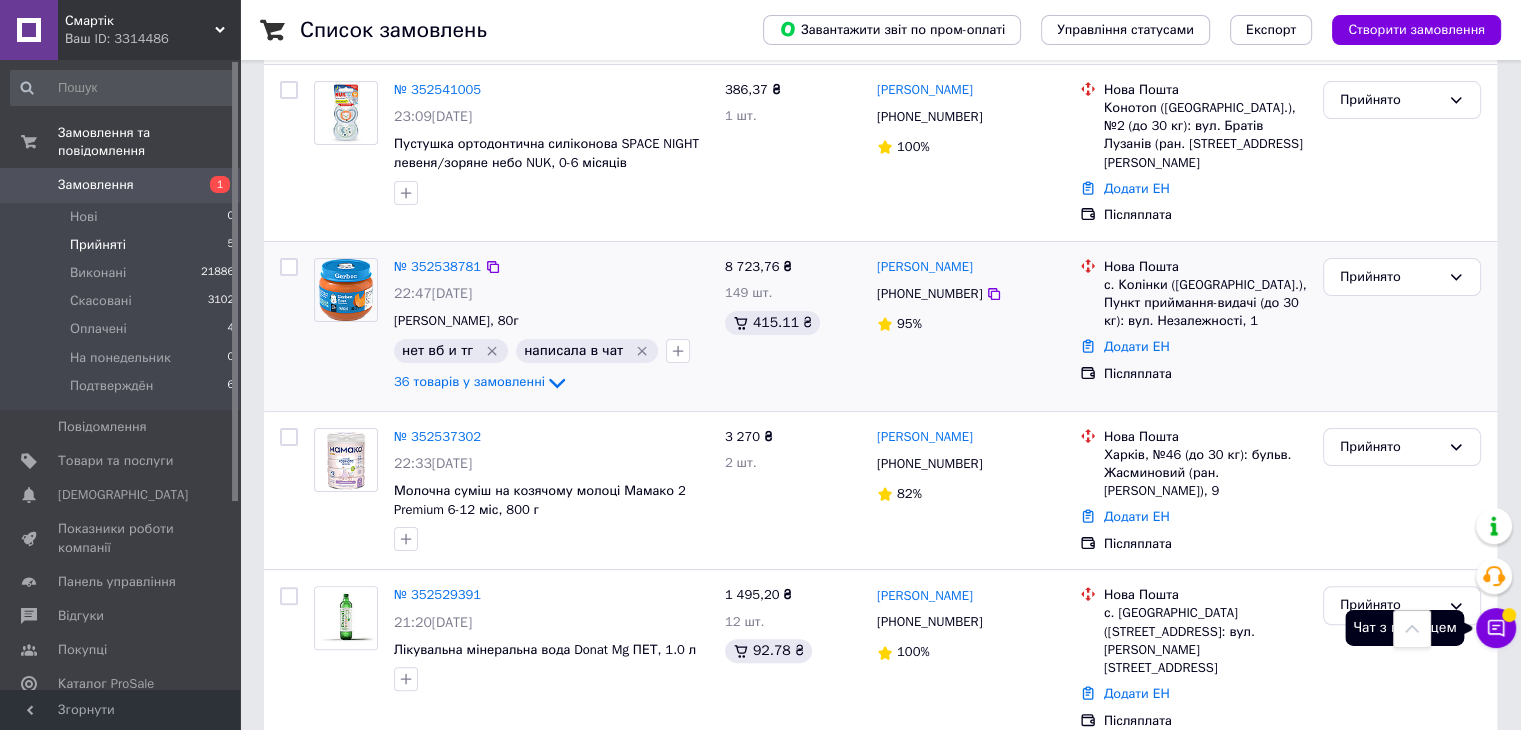 click on "Чат з покупцем" at bounding box center (1496, 628) 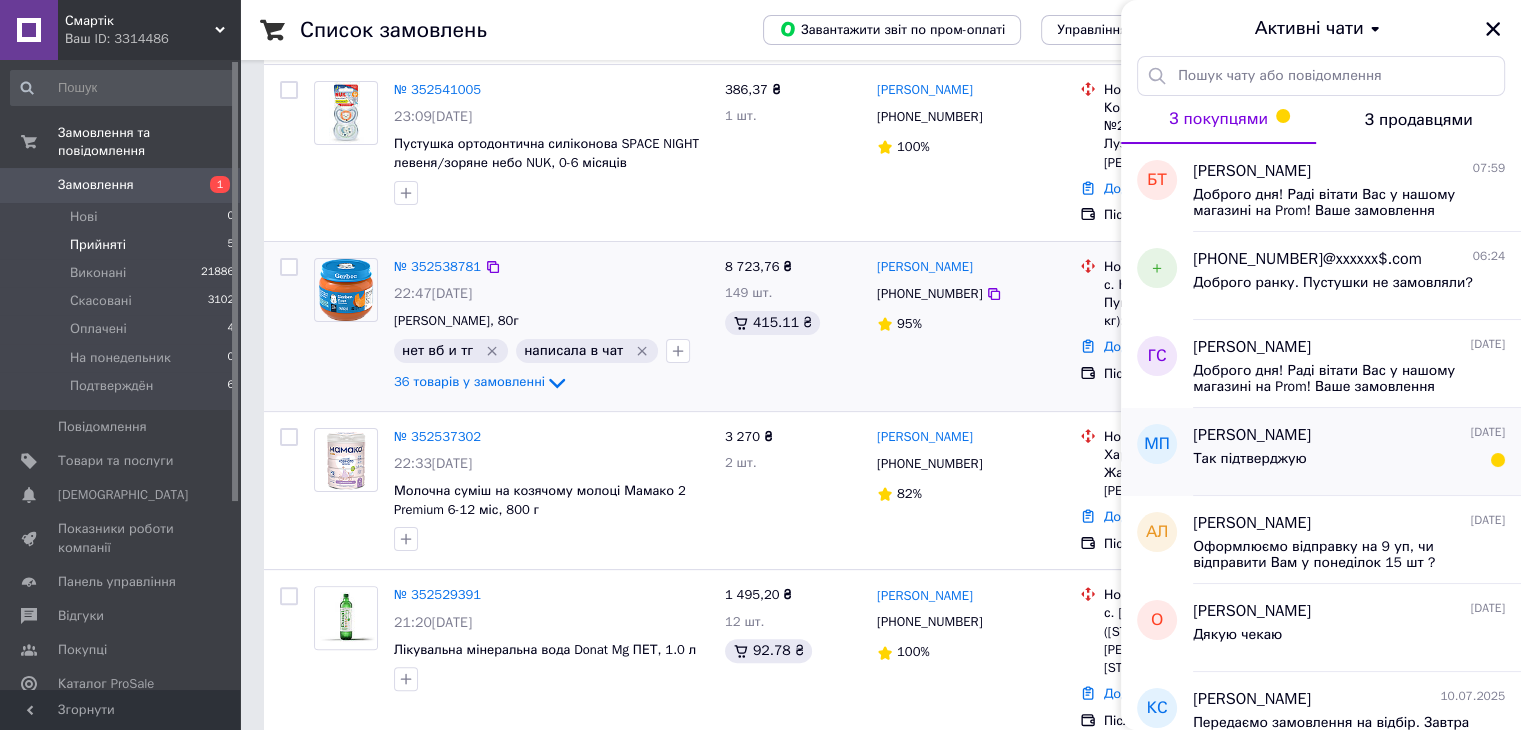 click on "[PERSON_NAME] [DATE]" at bounding box center (1349, 435) 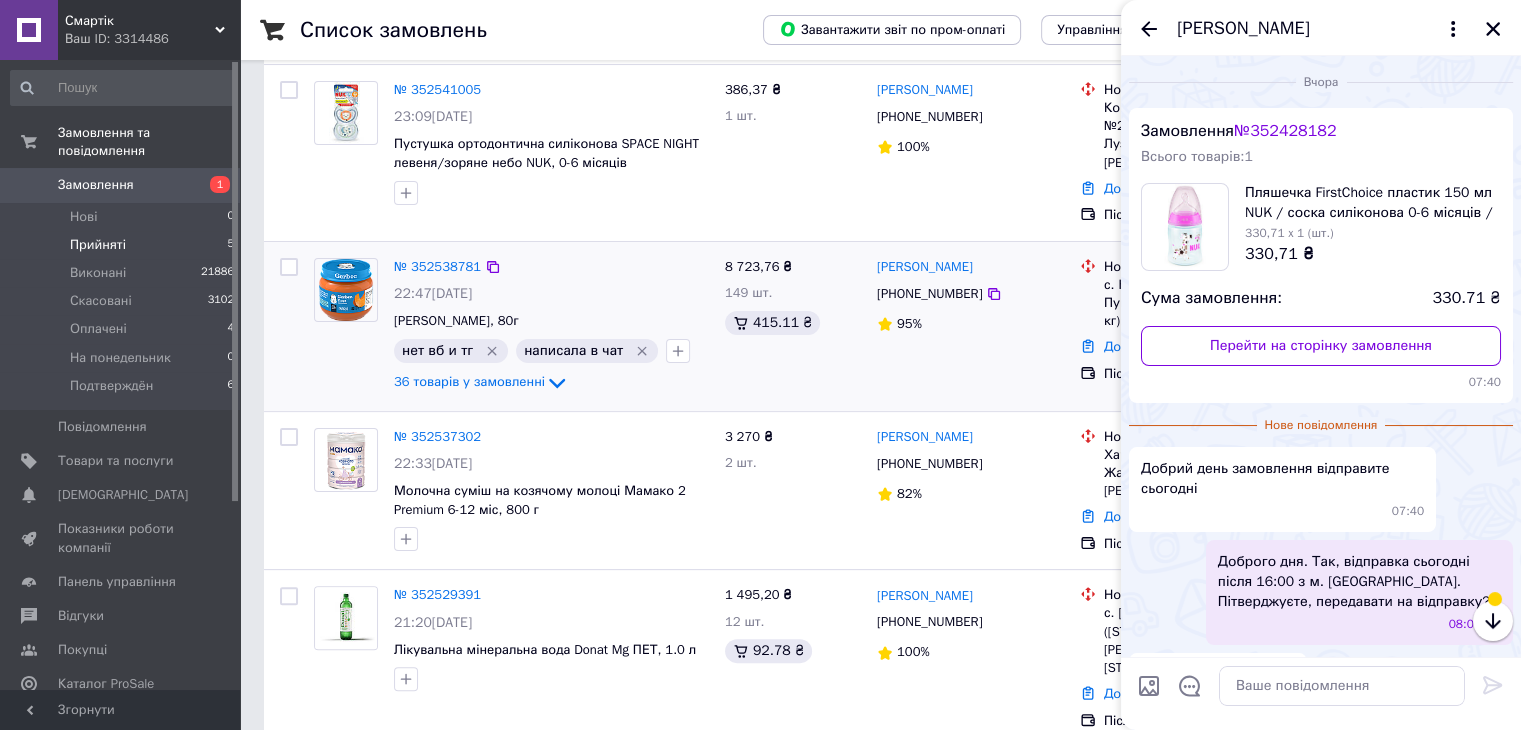 scroll, scrollTop: 49, scrollLeft: 0, axis: vertical 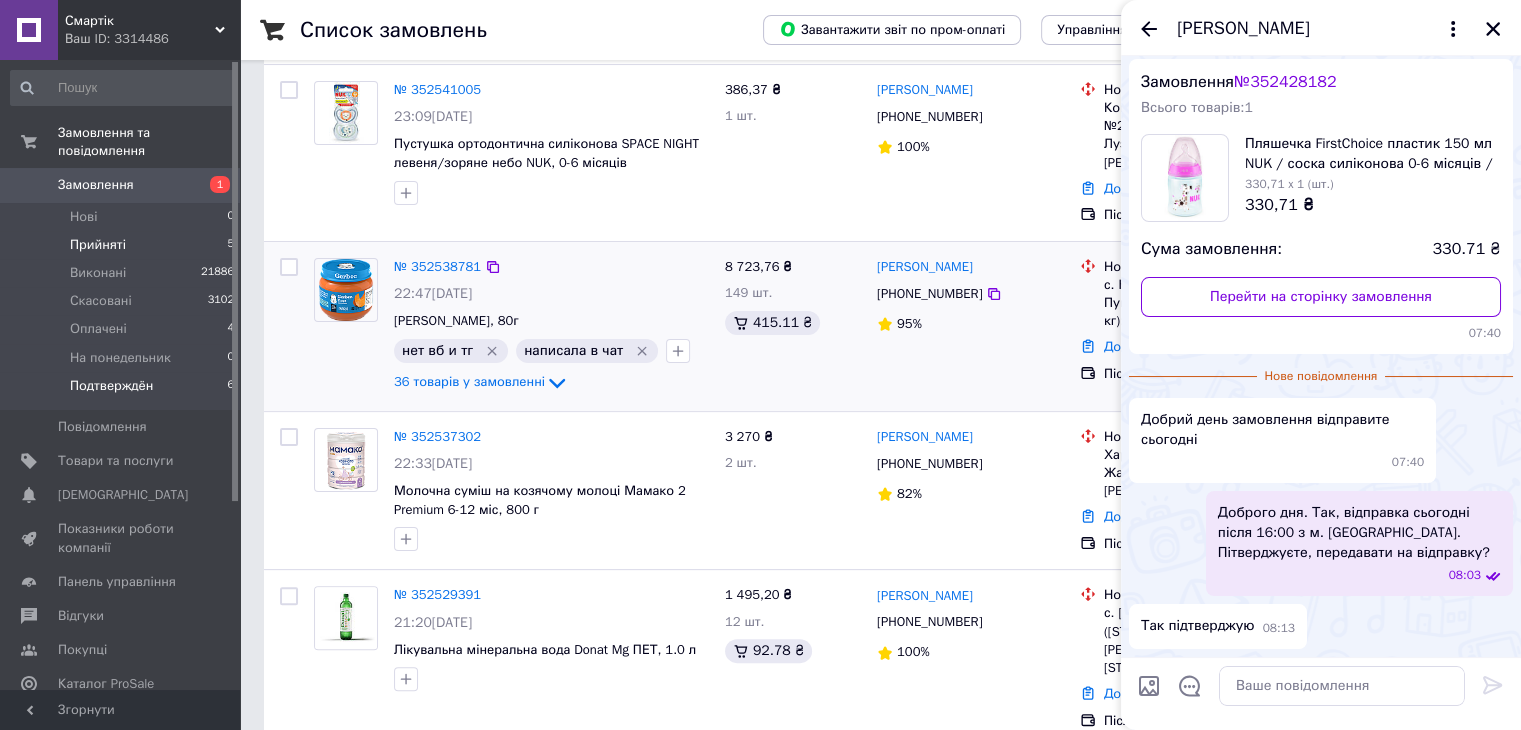 click on "Подтверждён" at bounding box center [111, 386] 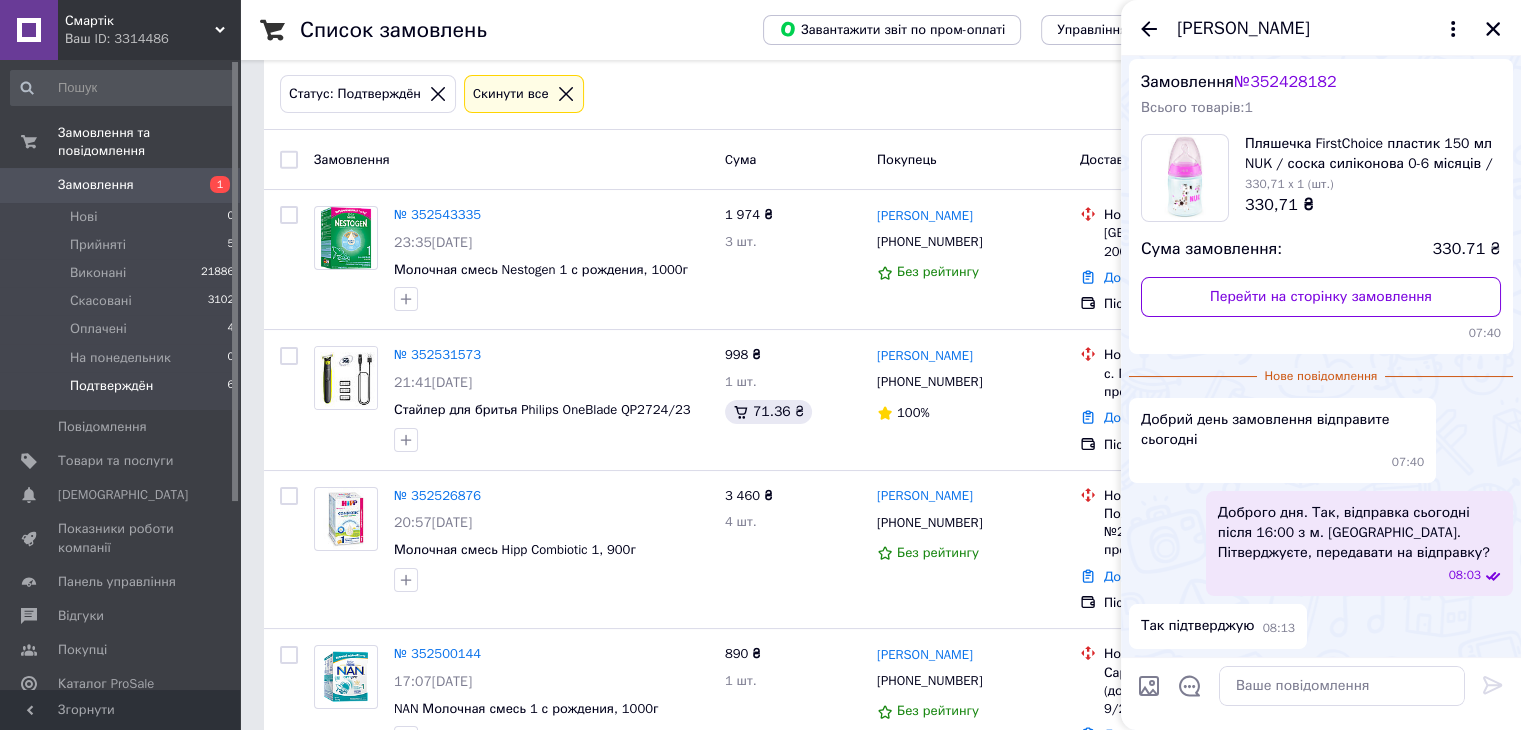 scroll, scrollTop: 75, scrollLeft: 0, axis: vertical 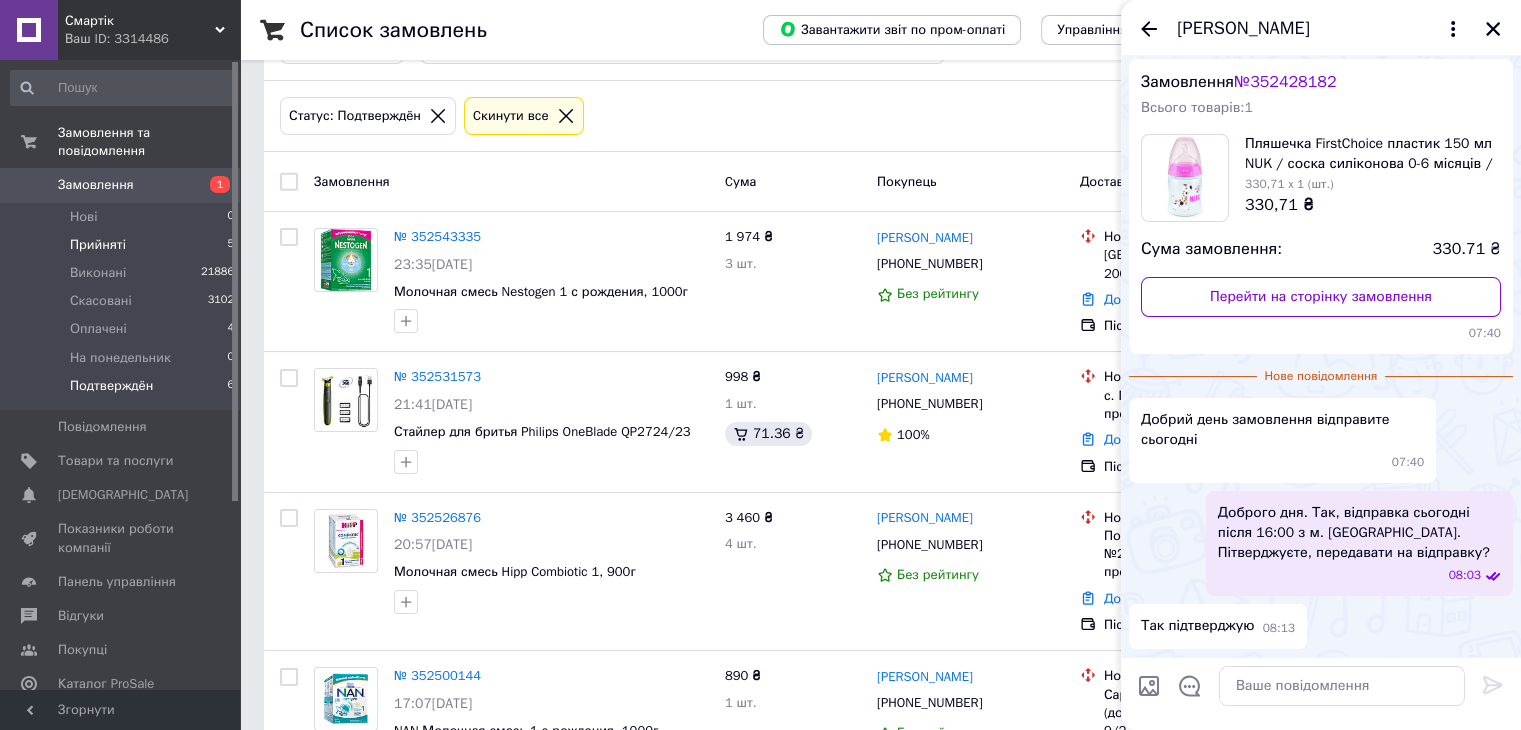 click on "Прийняті 5" at bounding box center (123, 245) 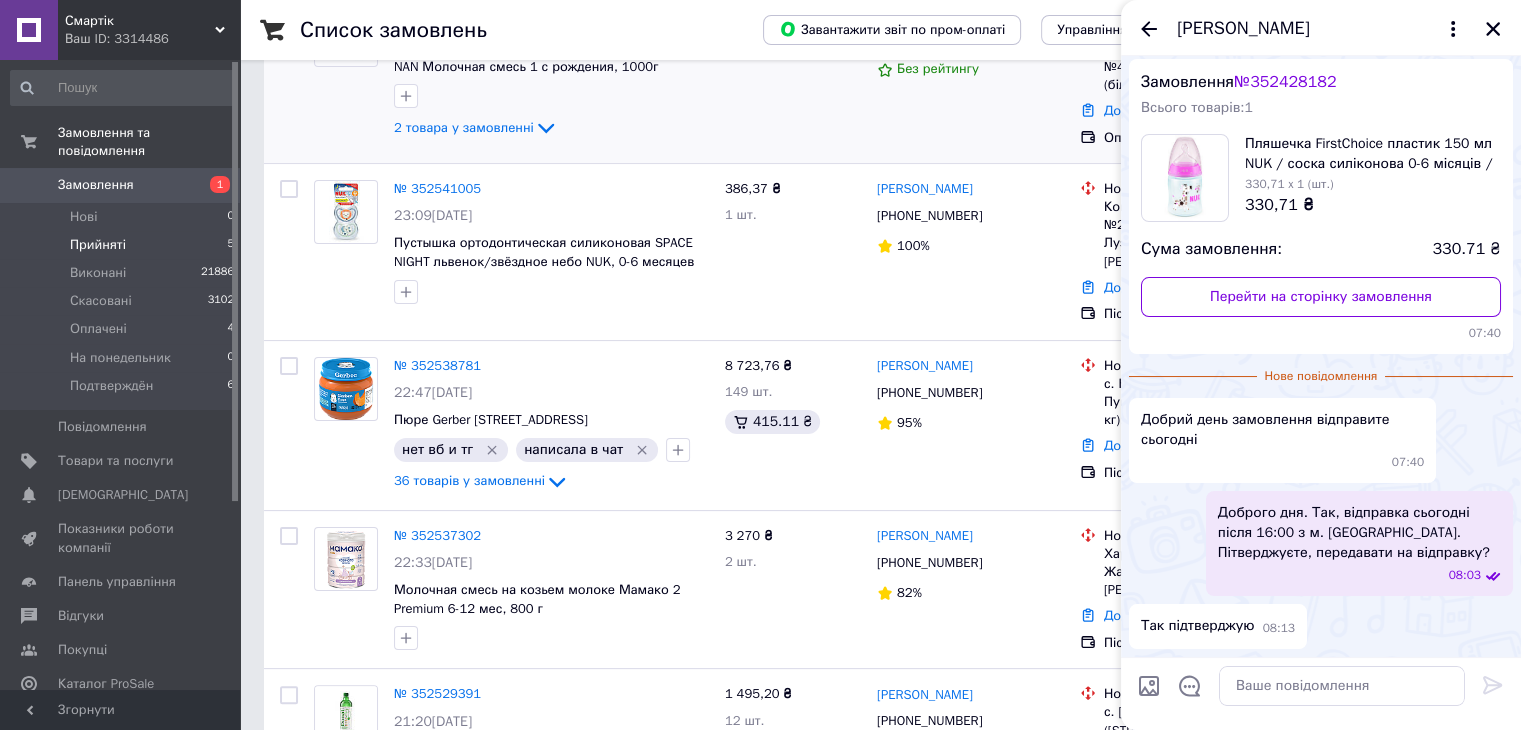 scroll, scrollTop: 399, scrollLeft: 0, axis: vertical 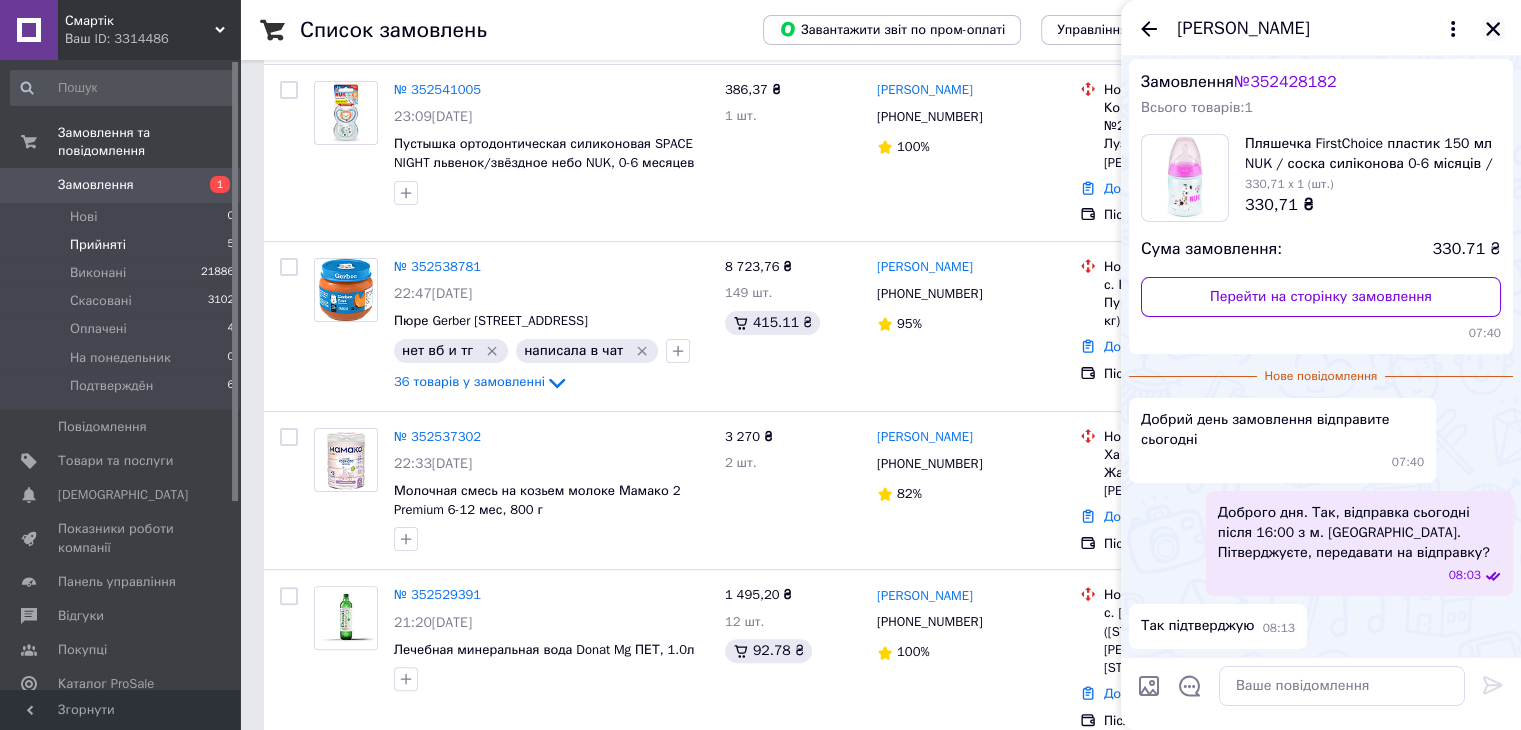 click 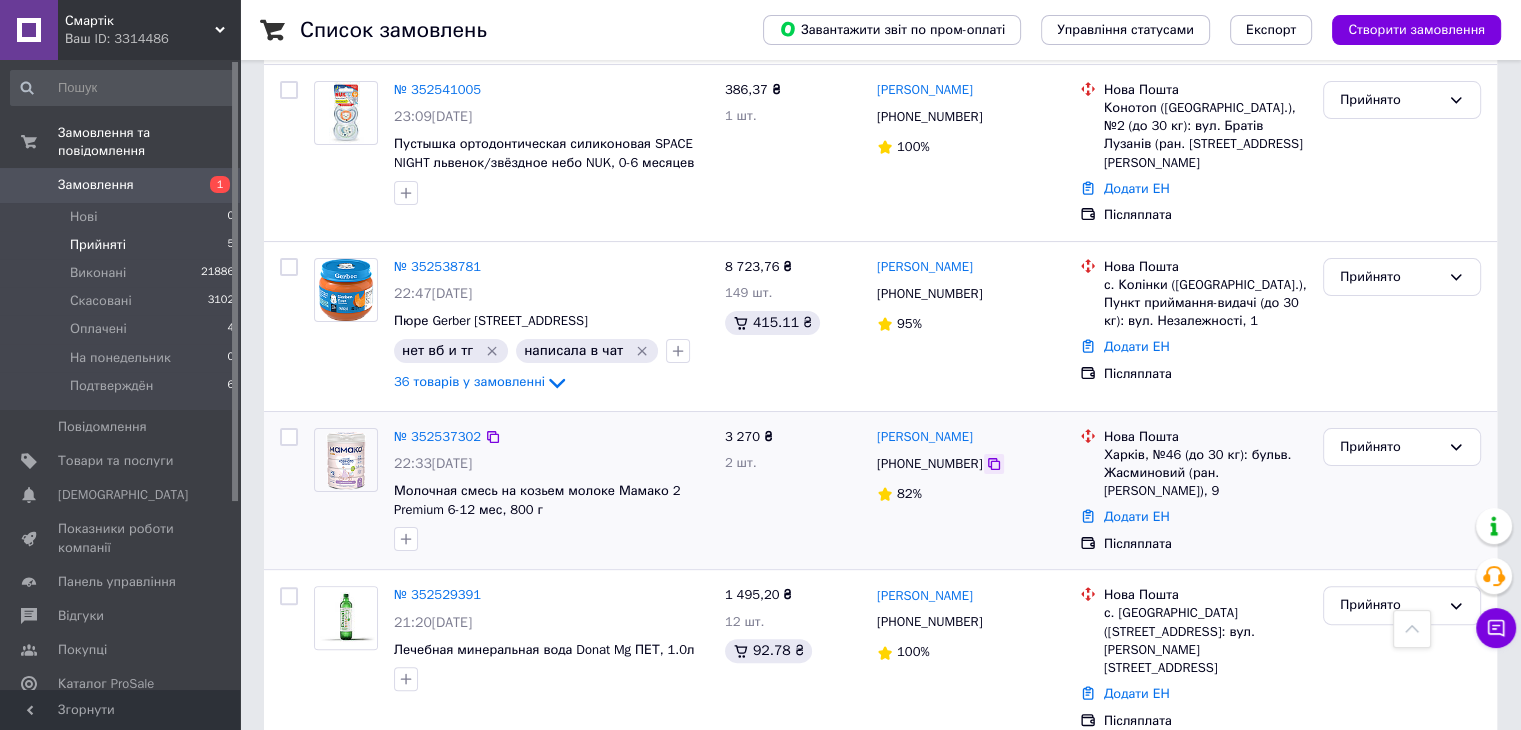 click 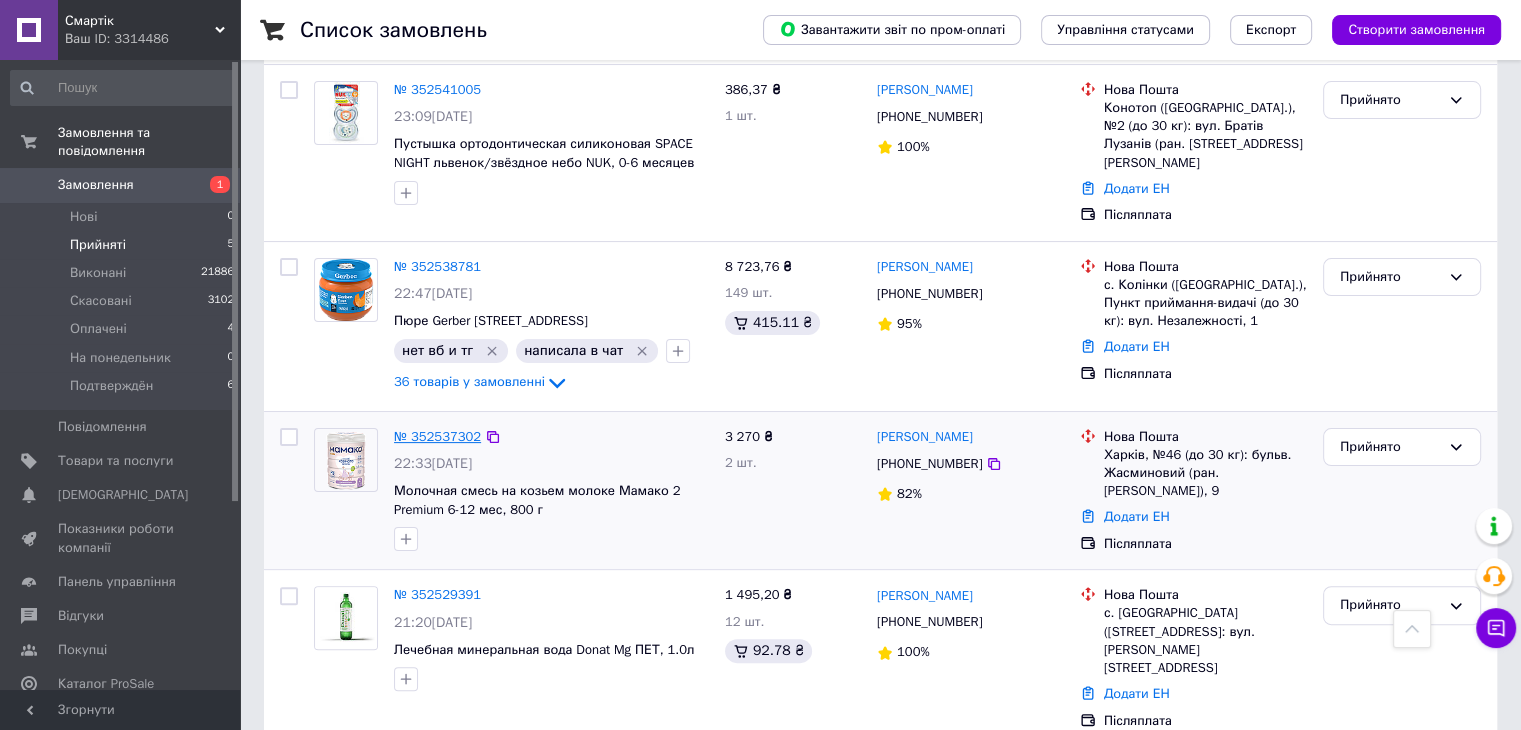 click on "№ 352537302" at bounding box center (437, 436) 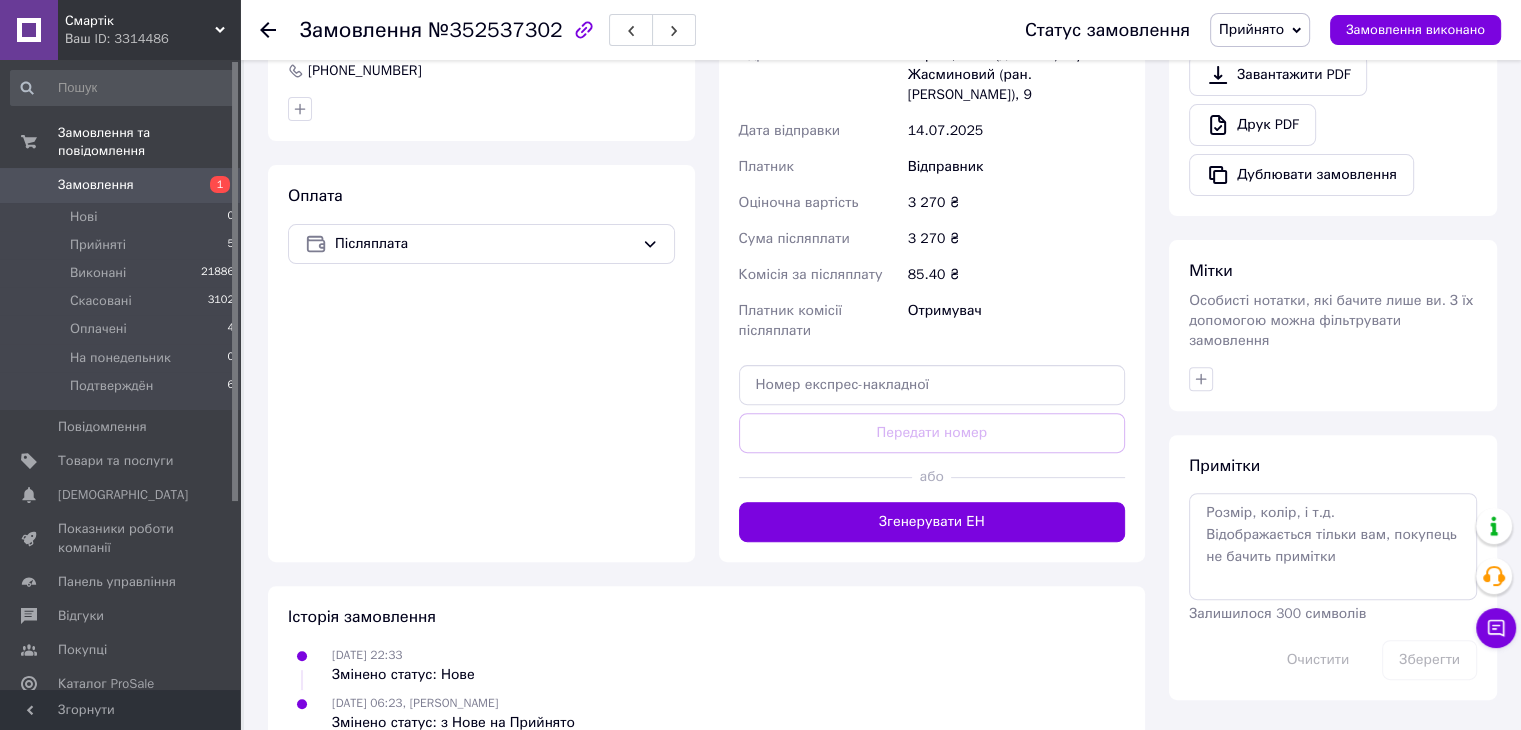 scroll, scrollTop: 592, scrollLeft: 0, axis: vertical 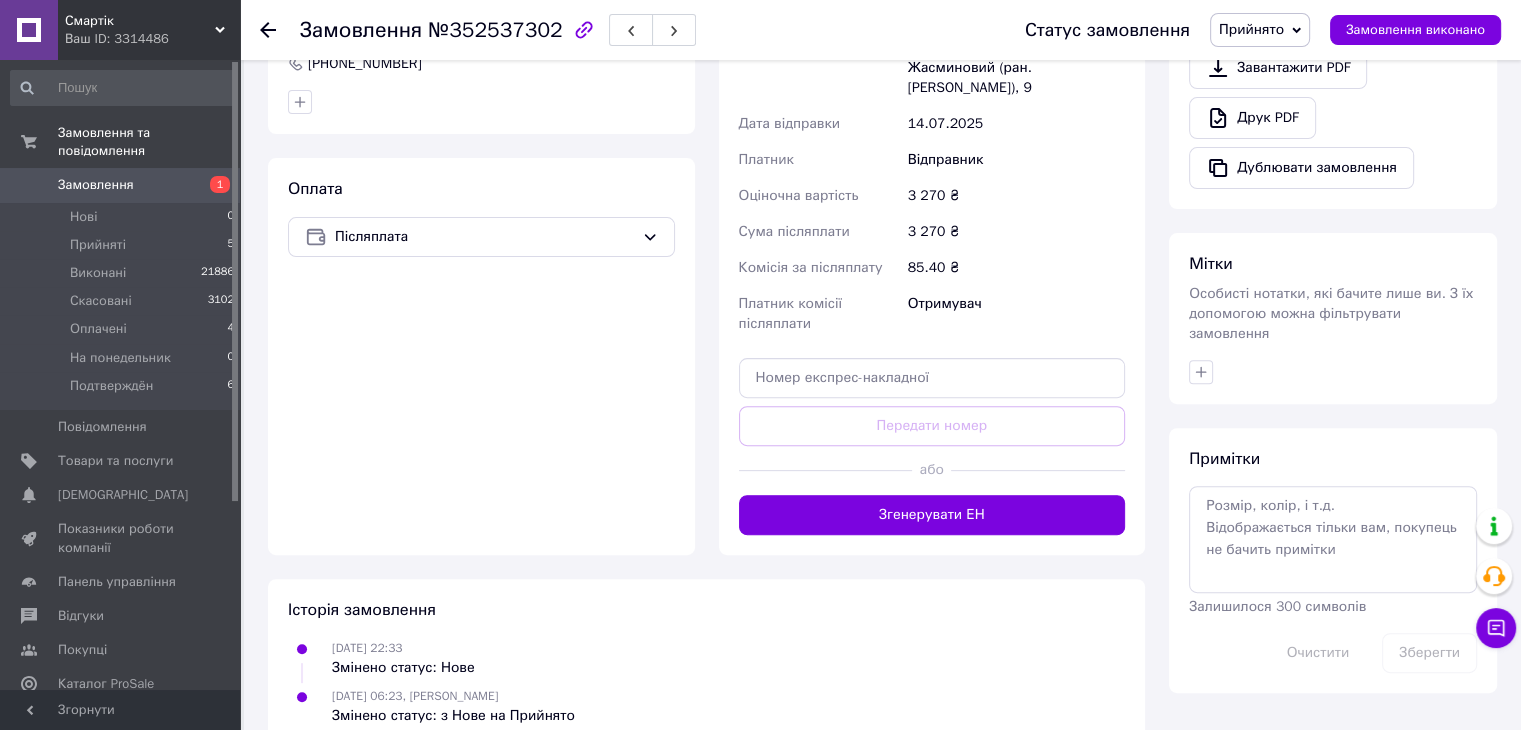 click 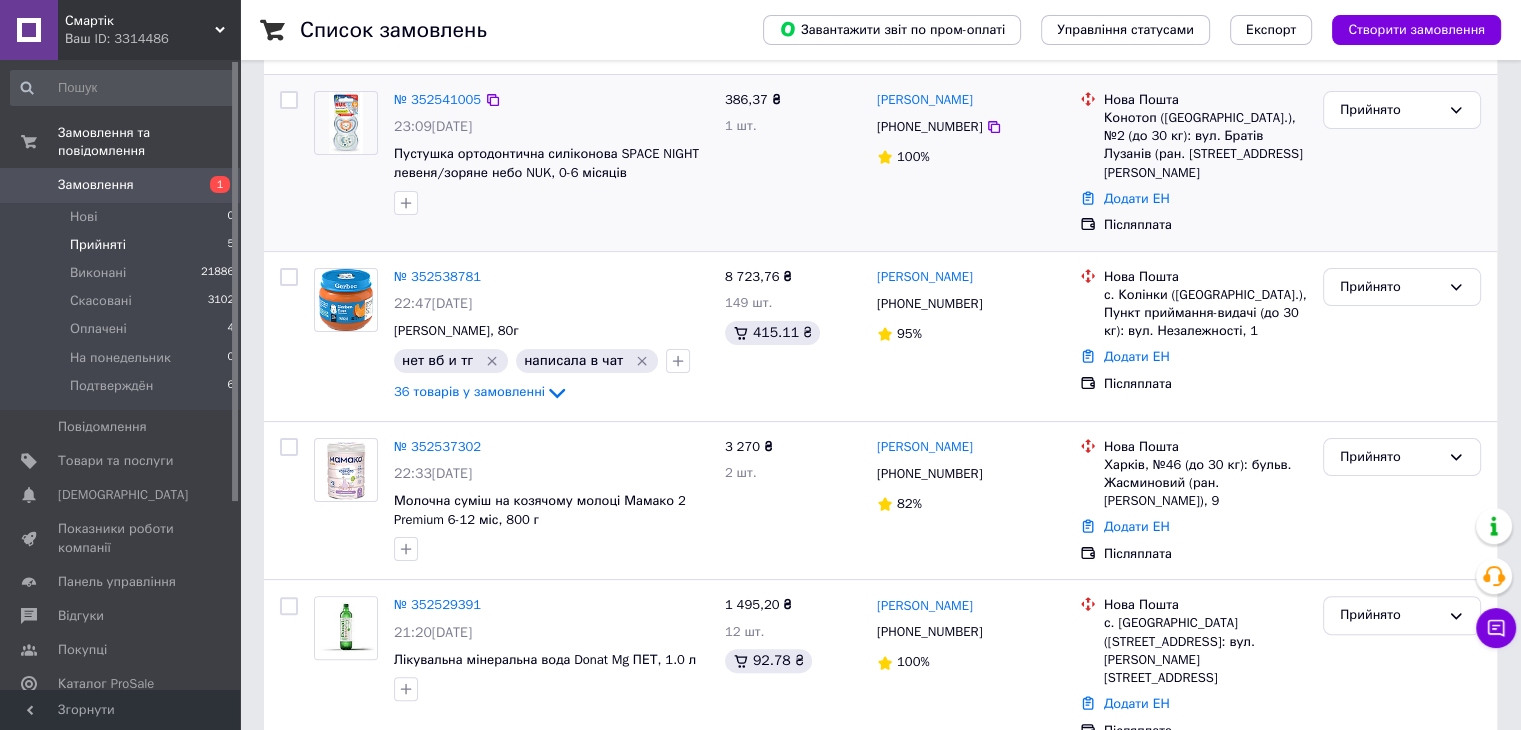 scroll, scrollTop: 399, scrollLeft: 0, axis: vertical 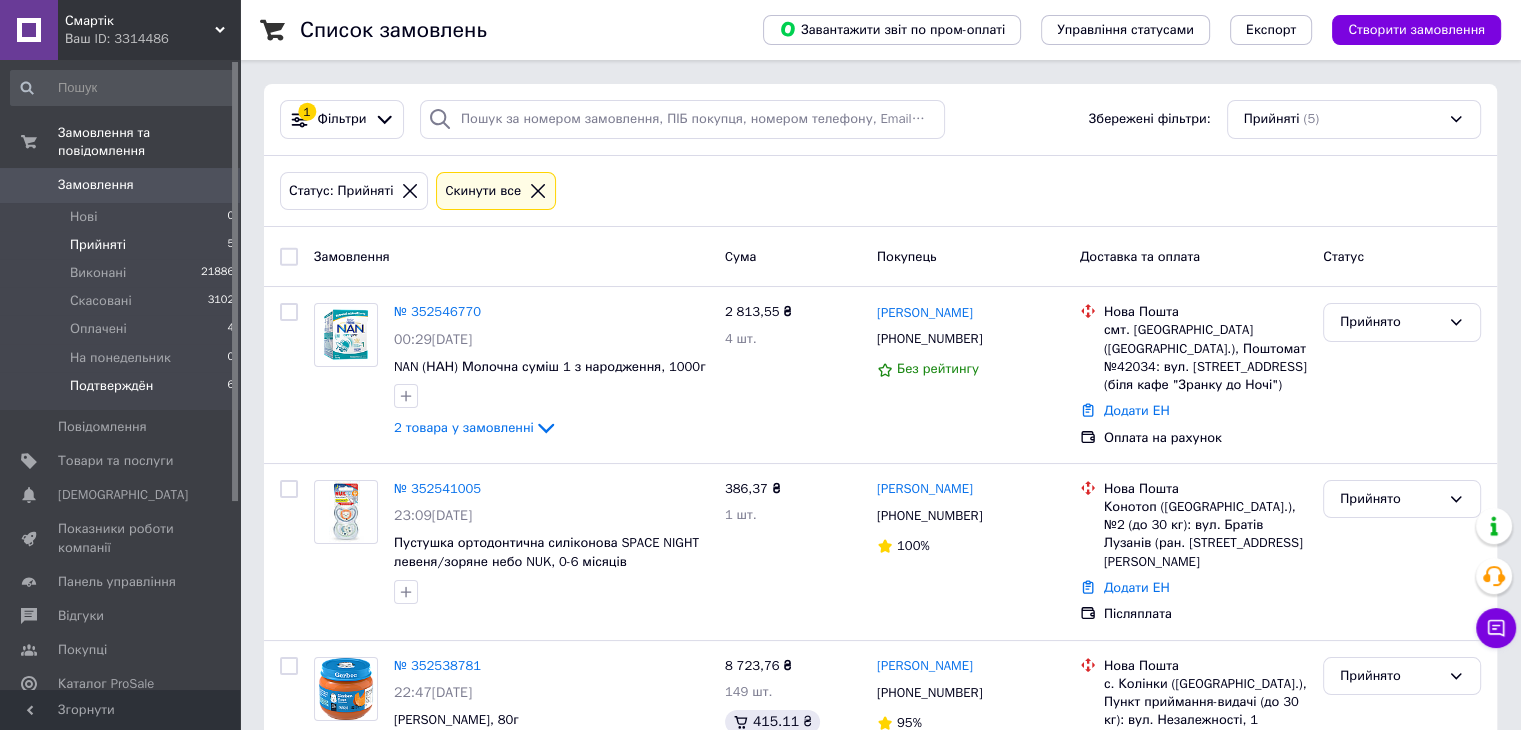click on "Подтверждён" at bounding box center [111, 386] 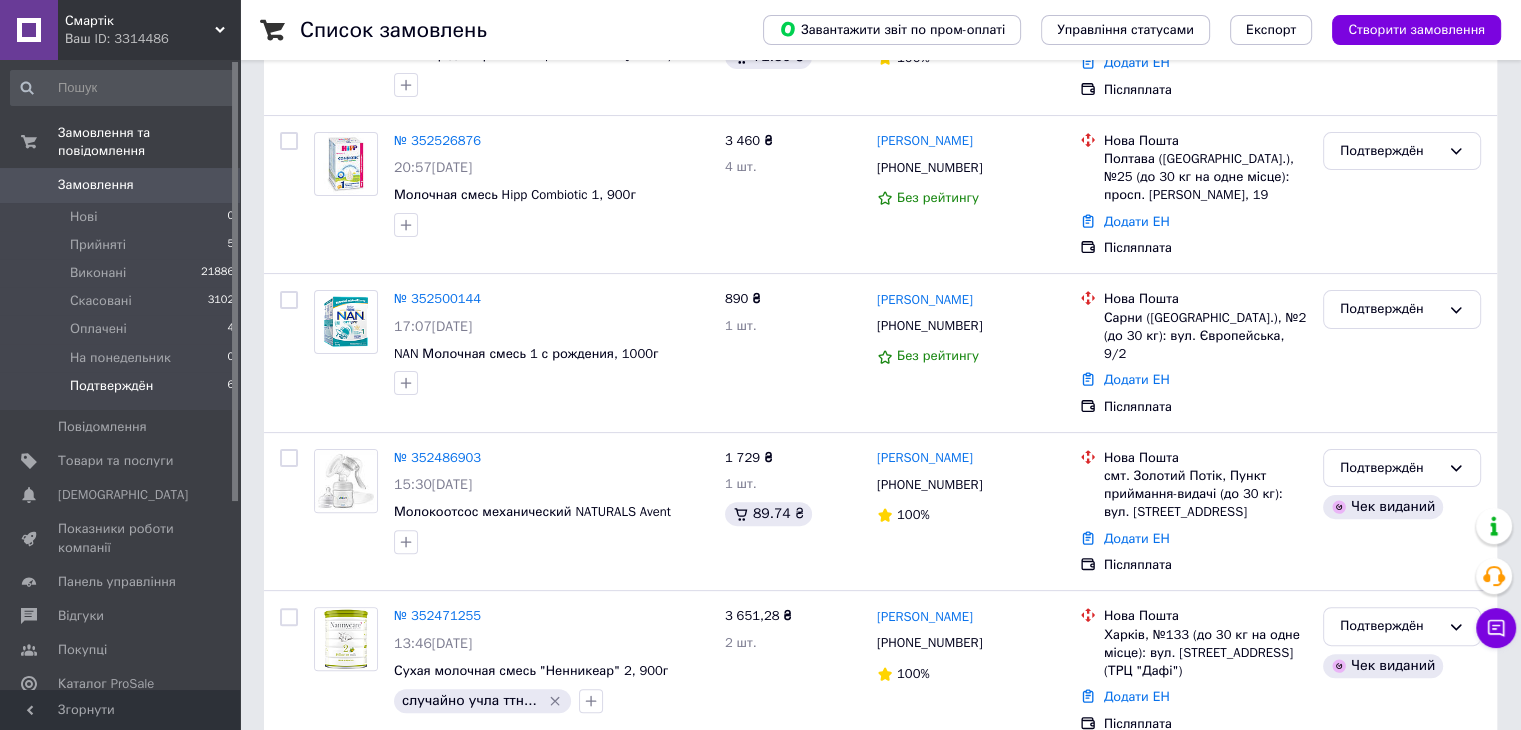 scroll, scrollTop: 475, scrollLeft: 0, axis: vertical 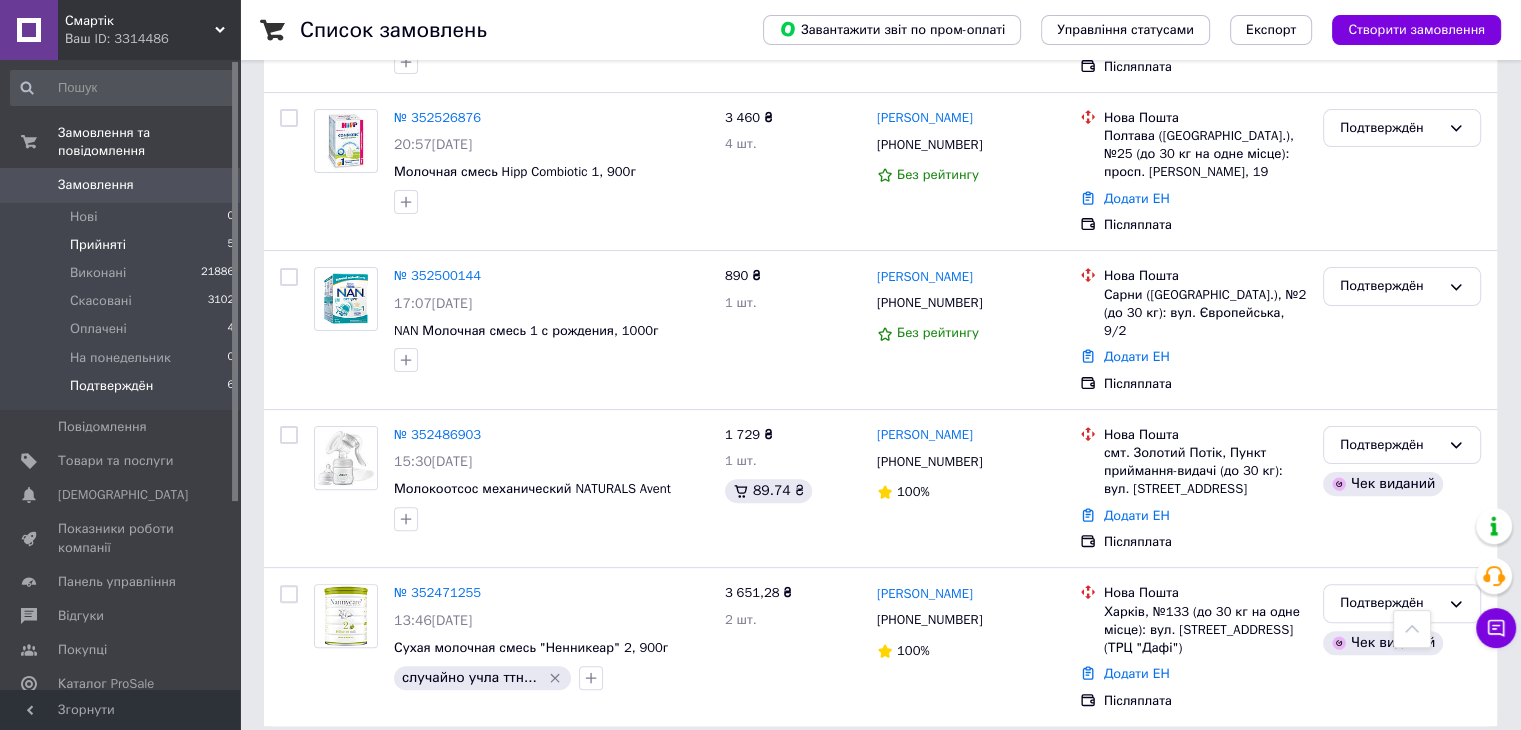 click on "Прийняті 5" at bounding box center [123, 245] 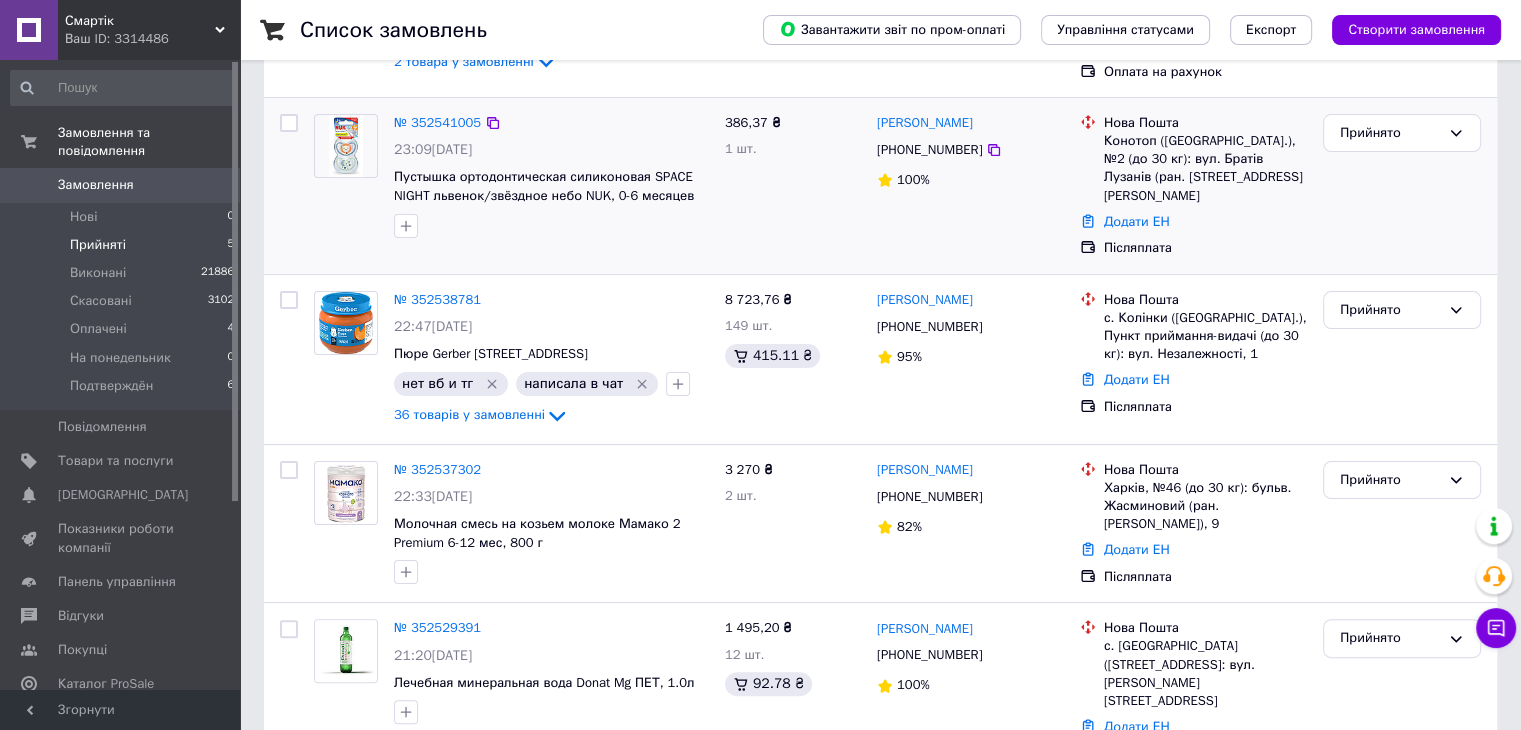 scroll, scrollTop: 399, scrollLeft: 0, axis: vertical 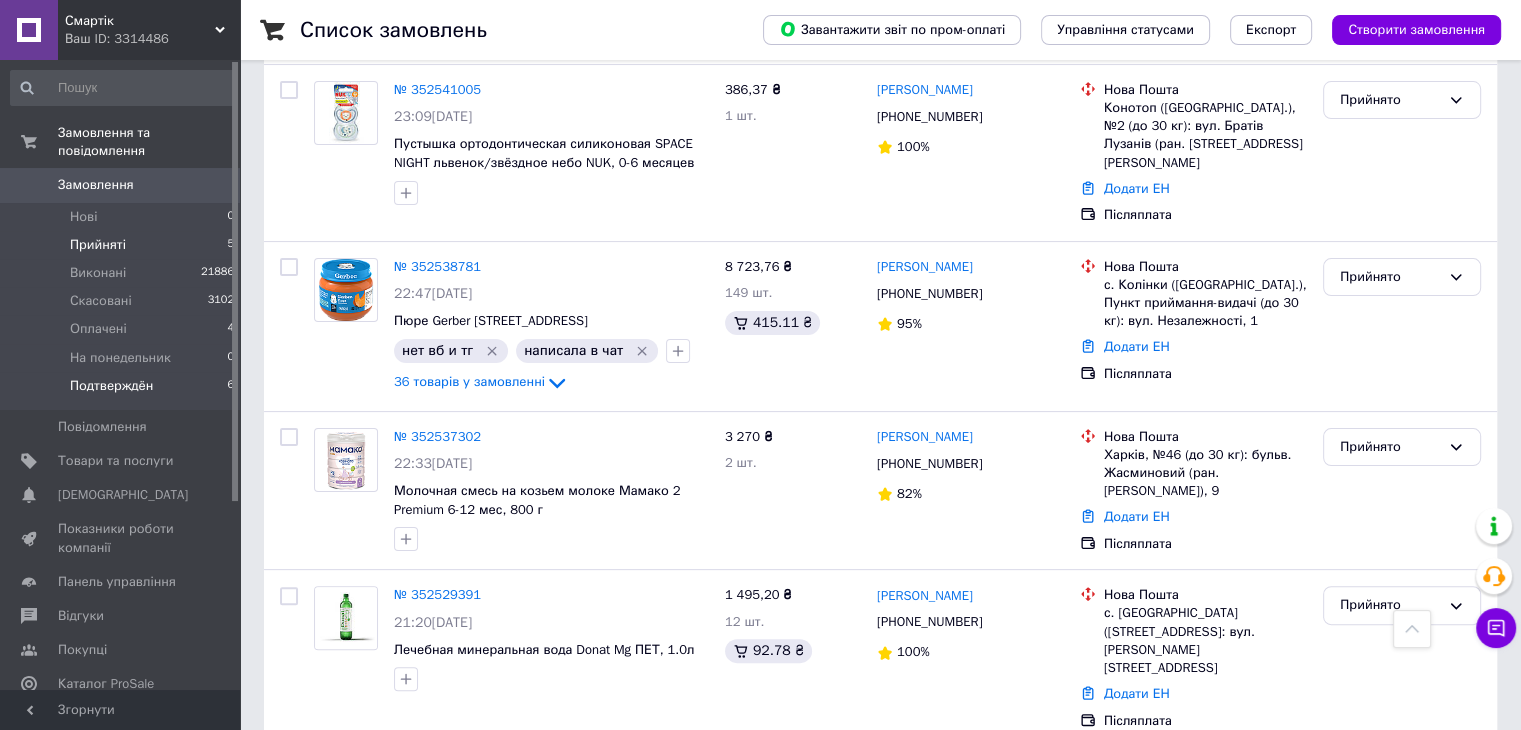 click on "Подтверждён 6" at bounding box center (123, 391) 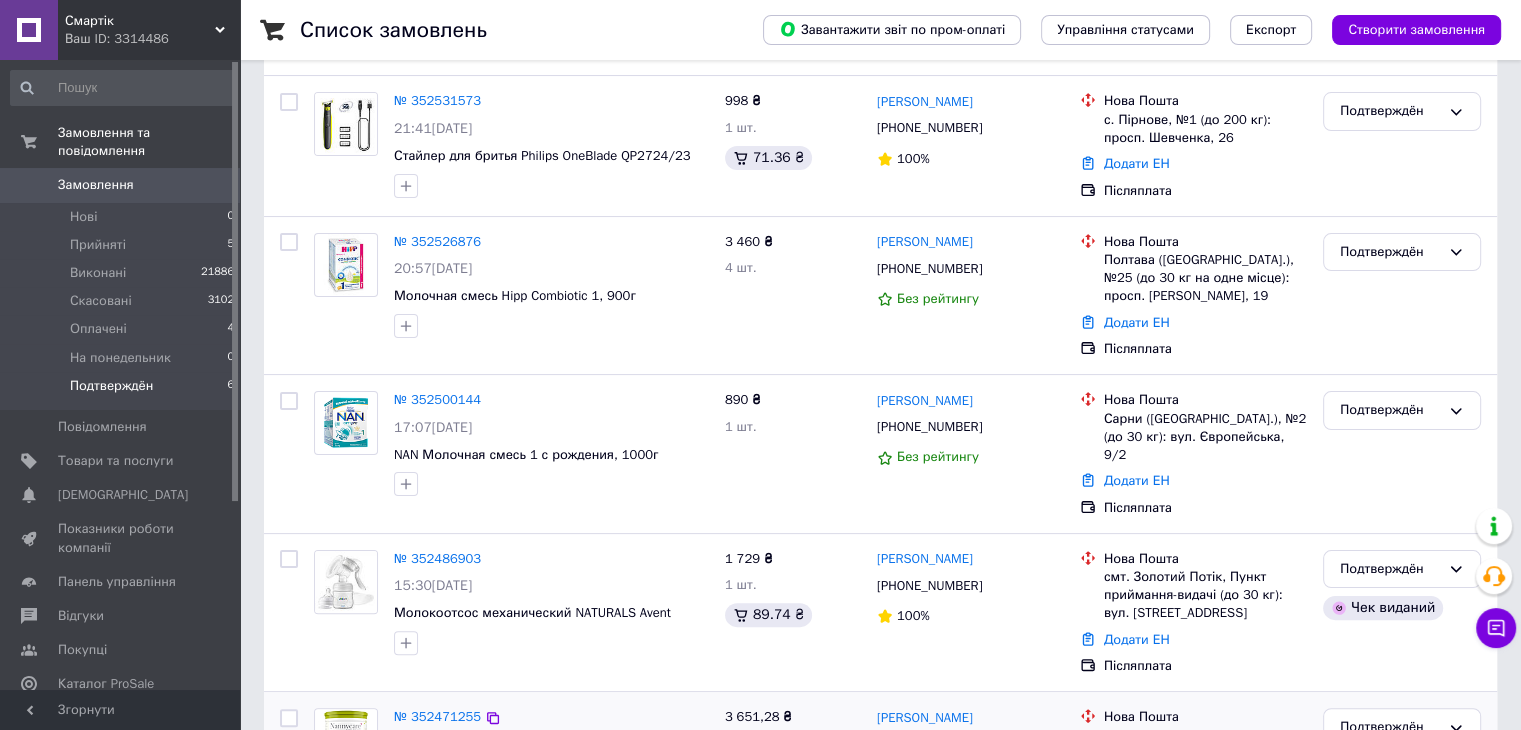 scroll, scrollTop: 475, scrollLeft: 0, axis: vertical 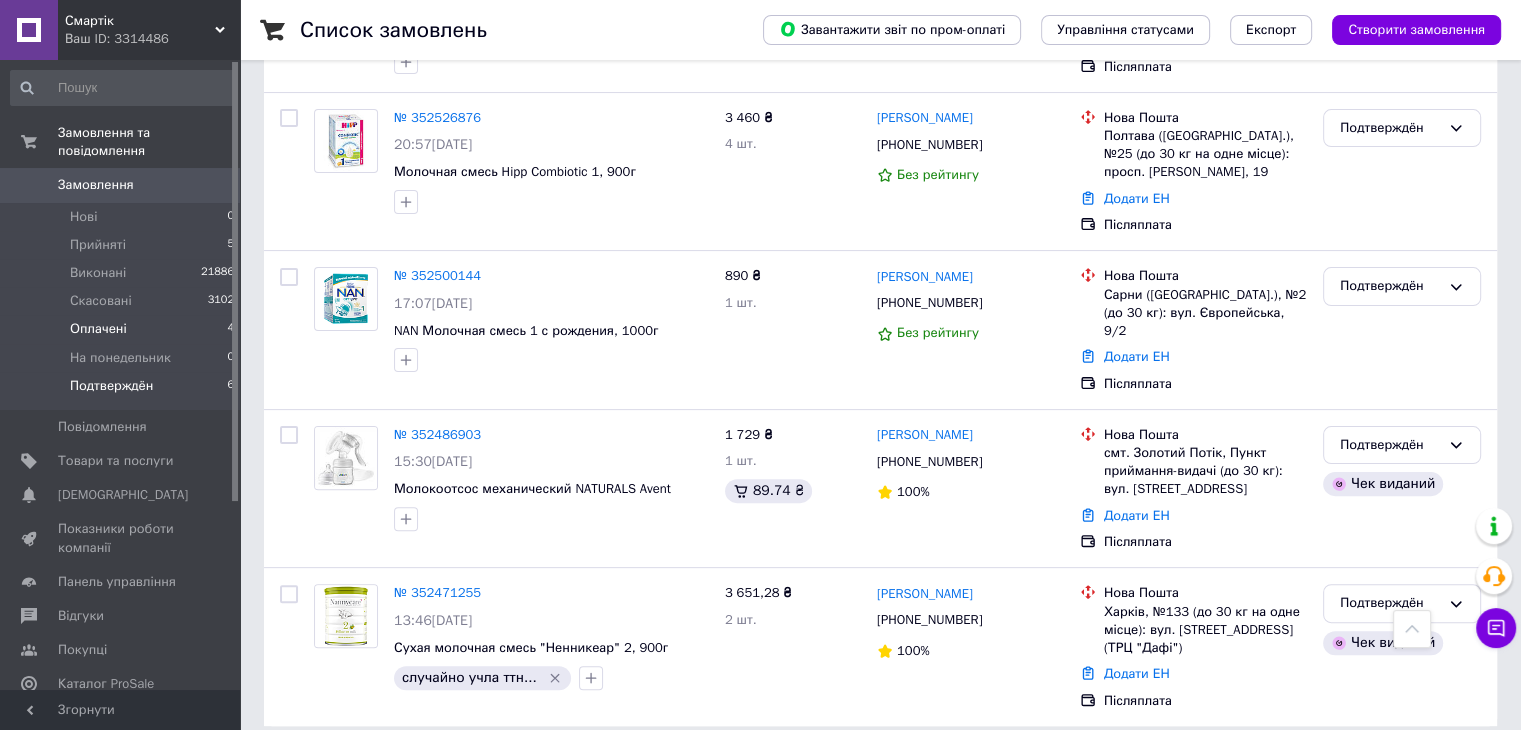 click on "Оплачені" at bounding box center (98, 329) 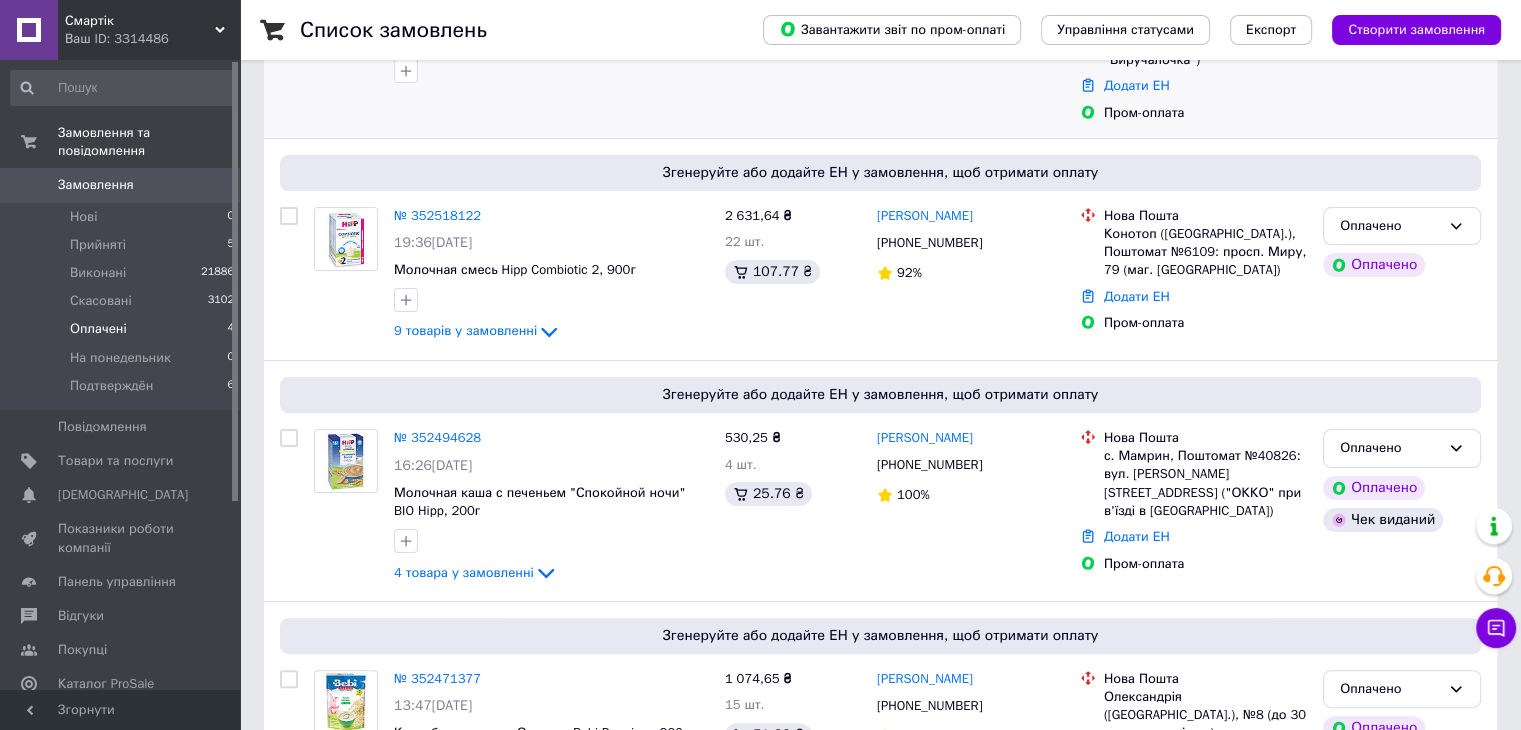 scroll, scrollTop: 492, scrollLeft: 0, axis: vertical 